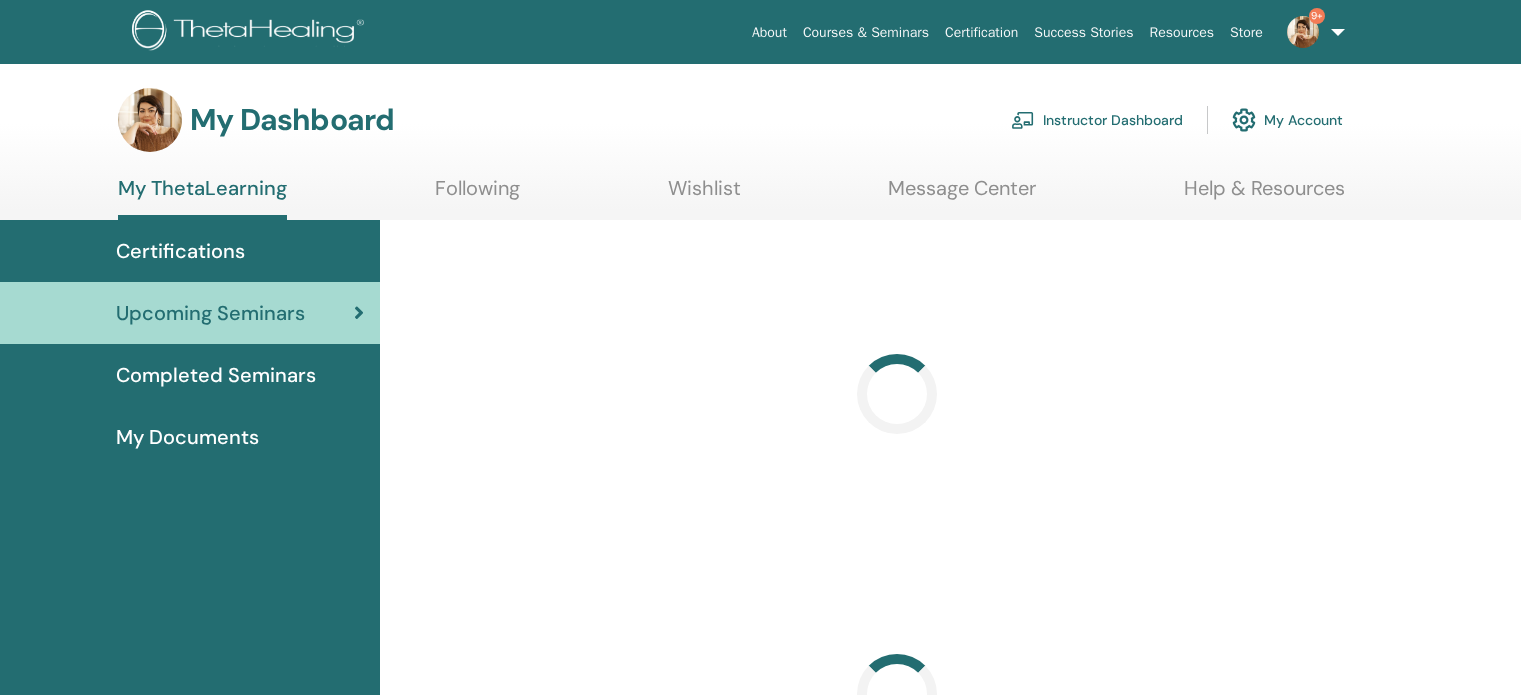 scroll, scrollTop: 0, scrollLeft: 0, axis: both 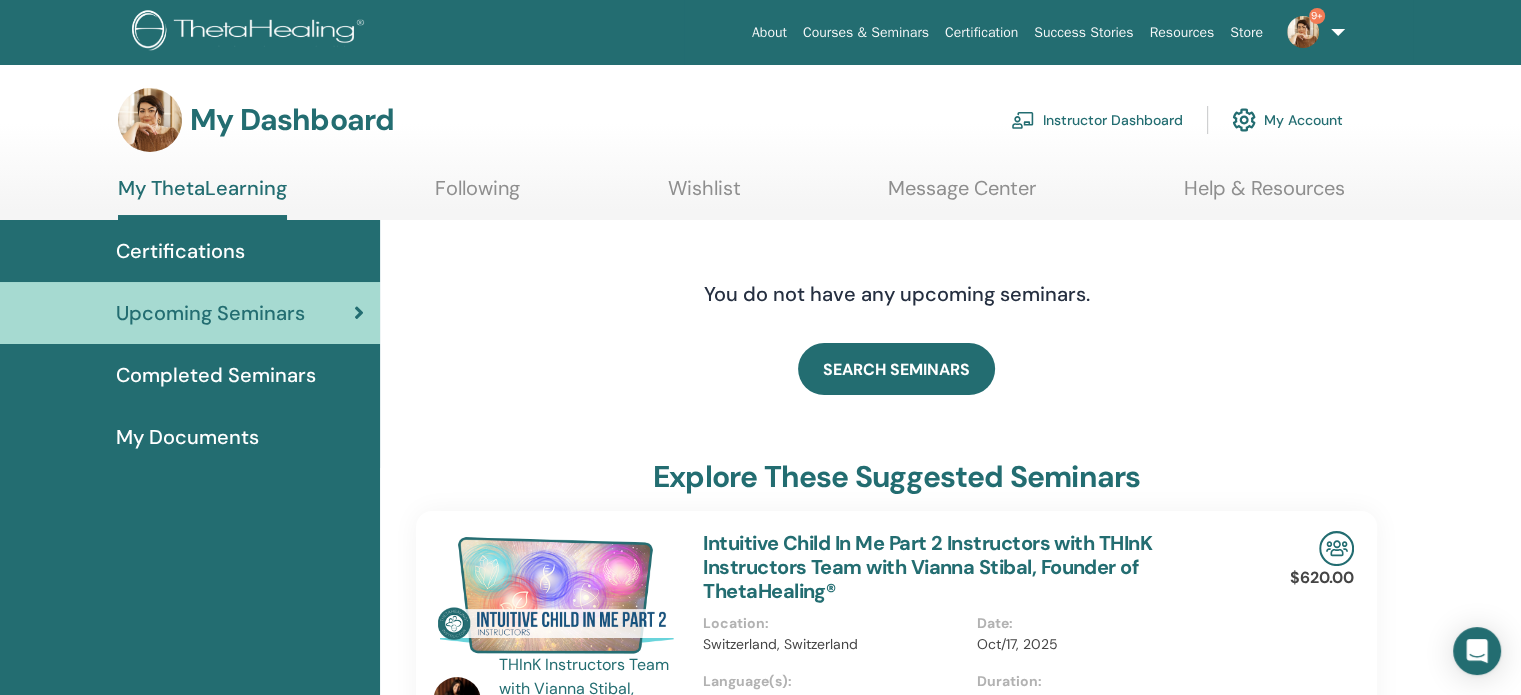 click on "Instructor Dashboard" at bounding box center [1097, 120] 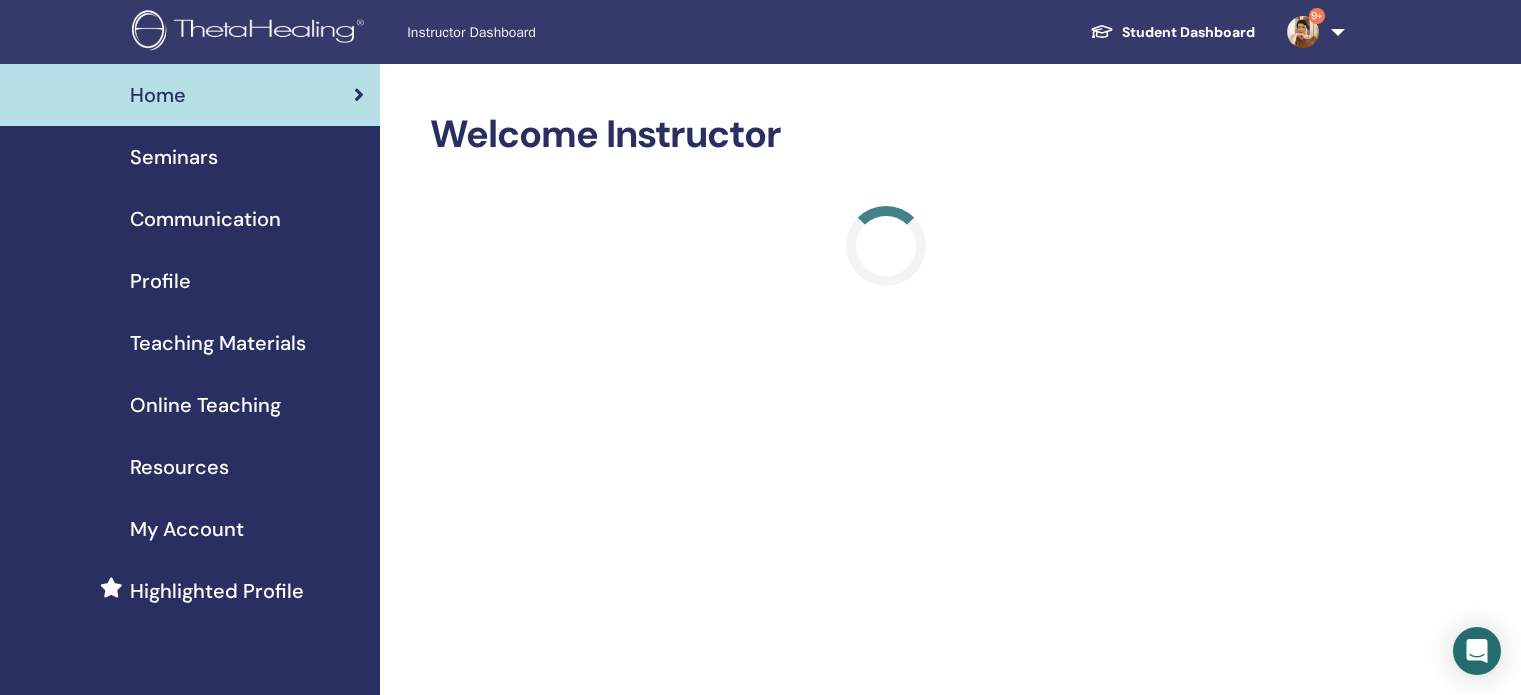 scroll, scrollTop: 0, scrollLeft: 0, axis: both 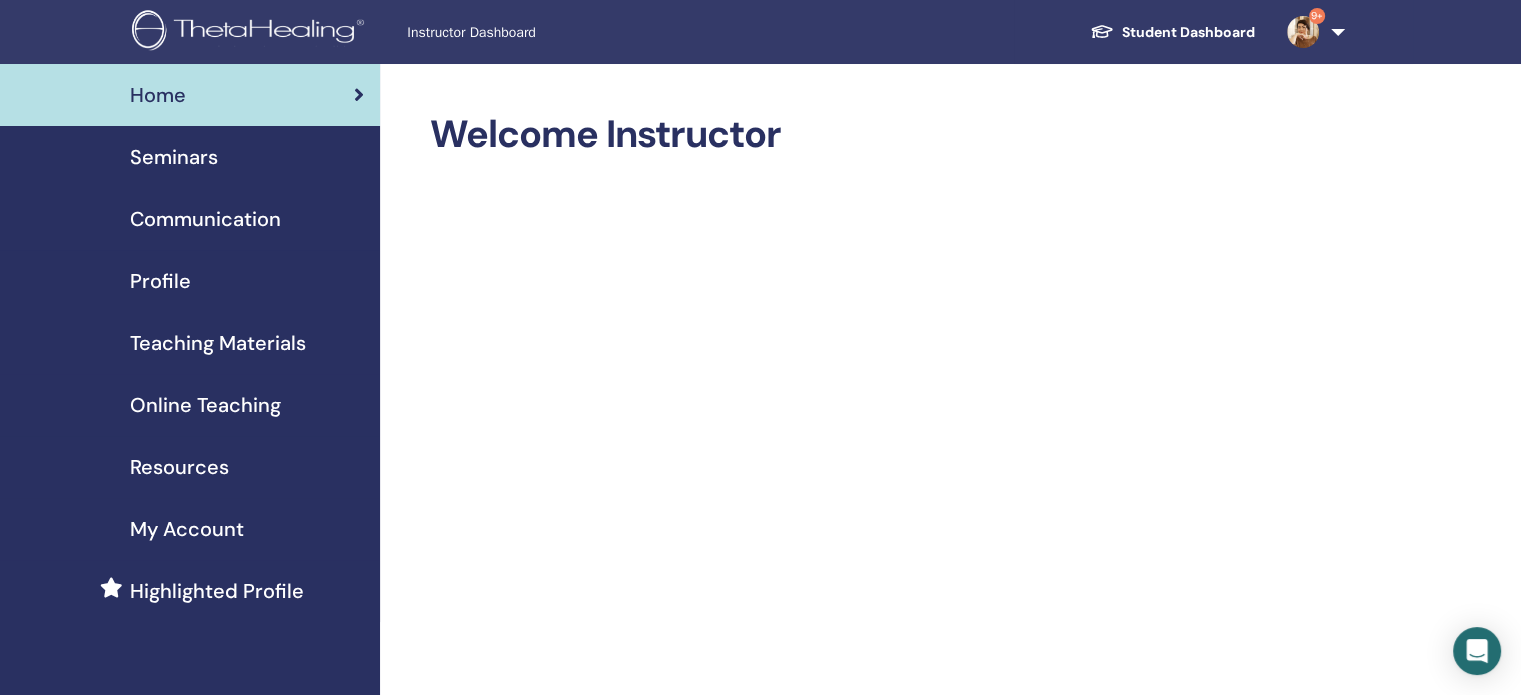 click on "Seminars" at bounding box center (174, 157) 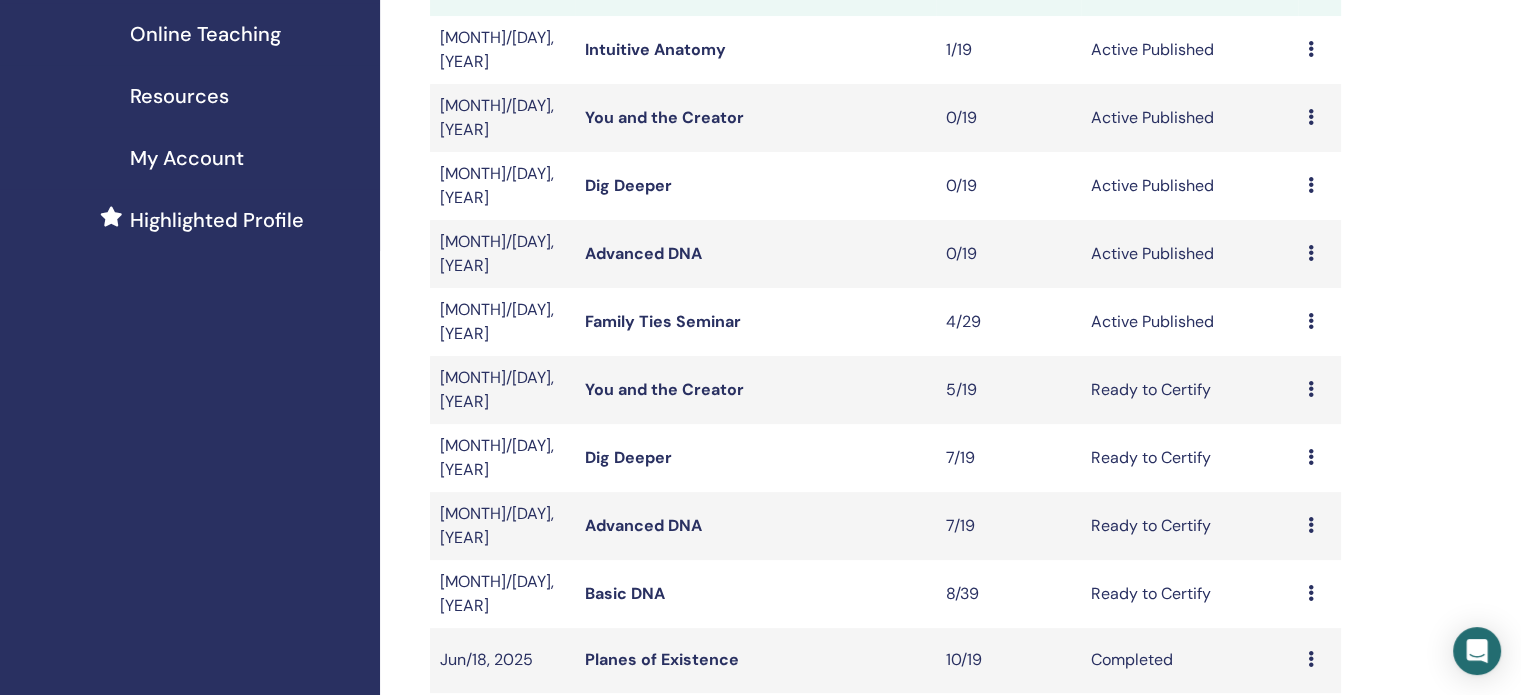scroll, scrollTop: 400, scrollLeft: 0, axis: vertical 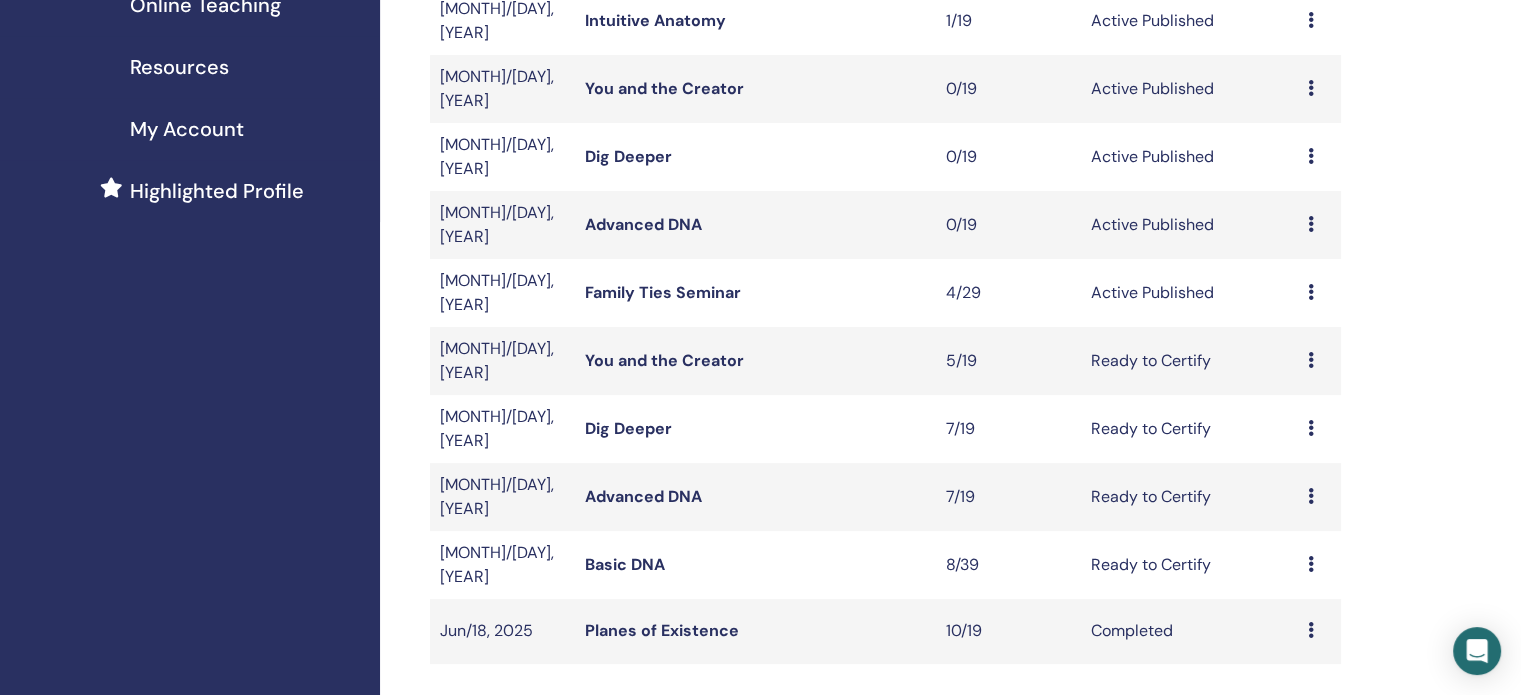 click on "You and the Creator" at bounding box center (664, 360) 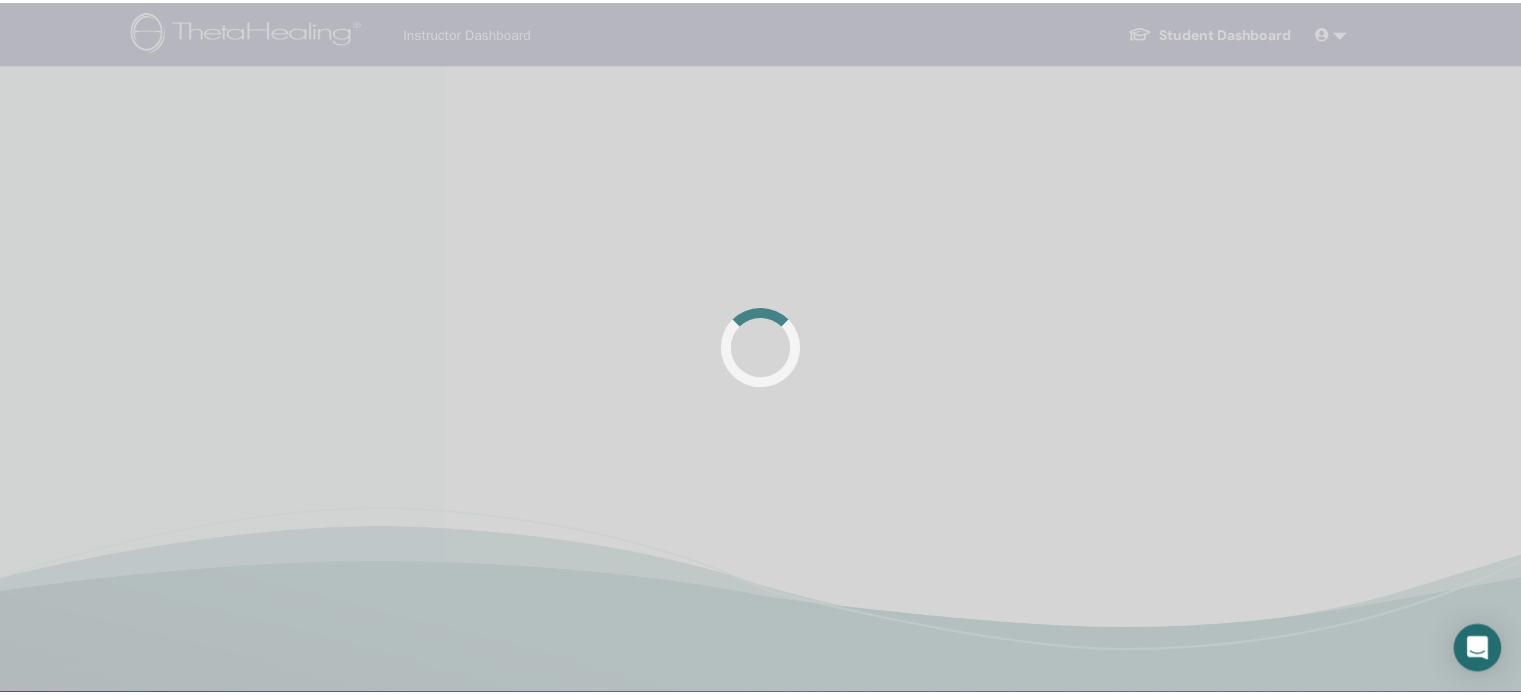 scroll, scrollTop: 0, scrollLeft: 0, axis: both 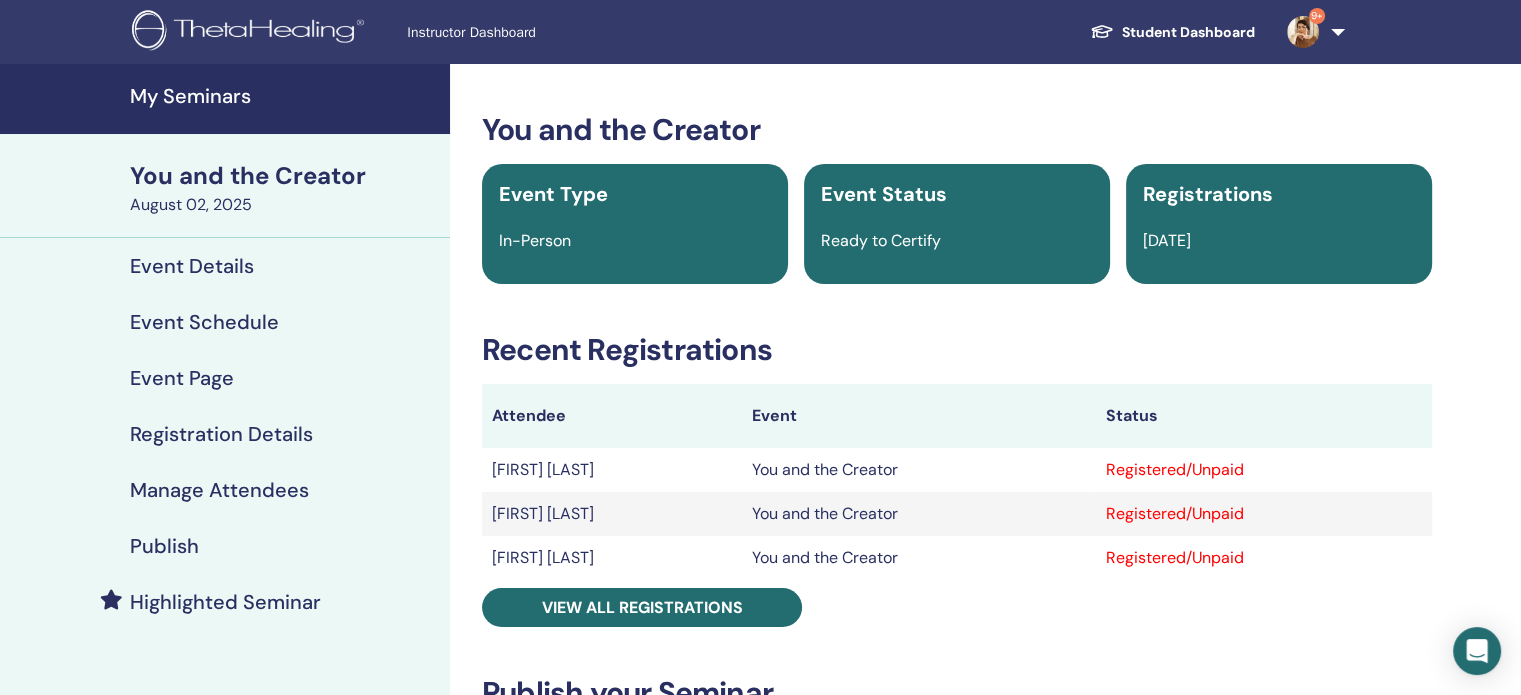 click on "Manage Attendees" at bounding box center [219, 490] 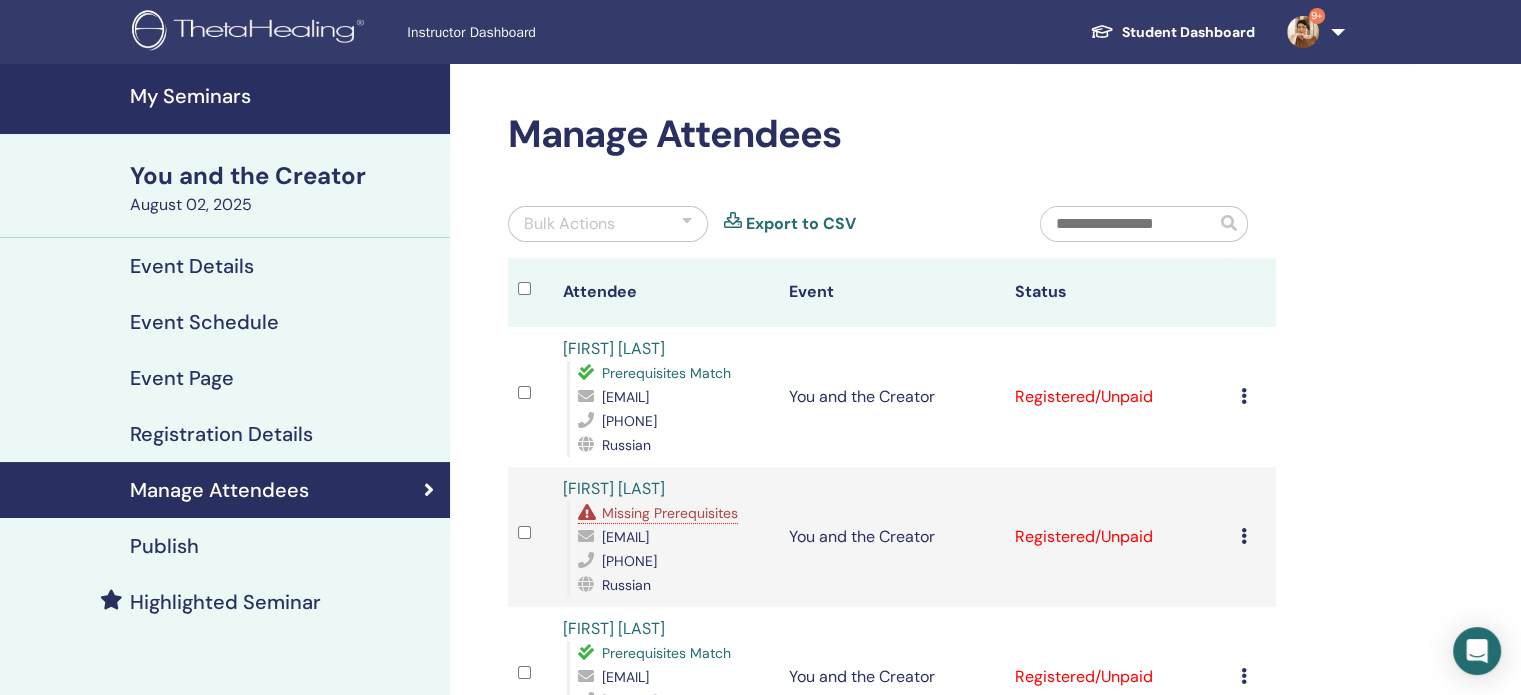click at bounding box center (1244, 396) 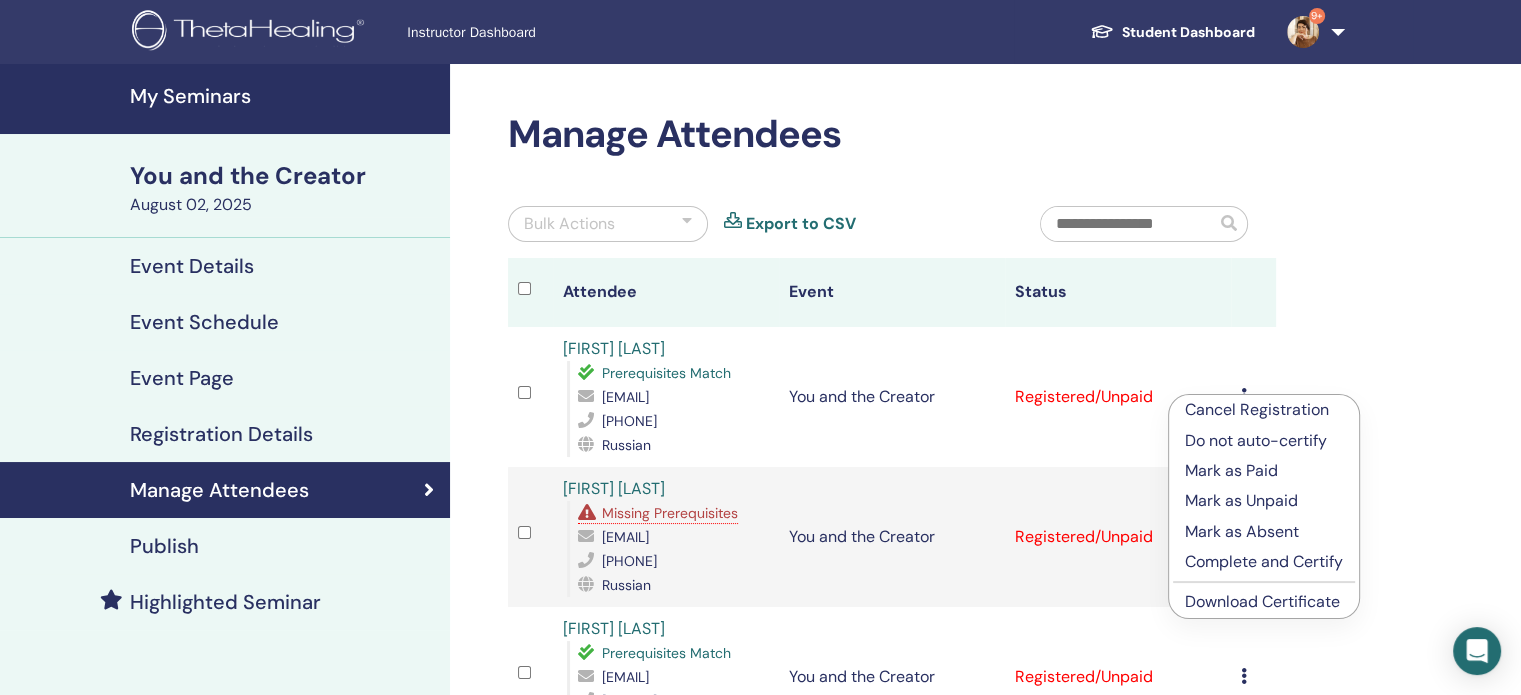 click on "Complete and Certify" at bounding box center (1264, 562) 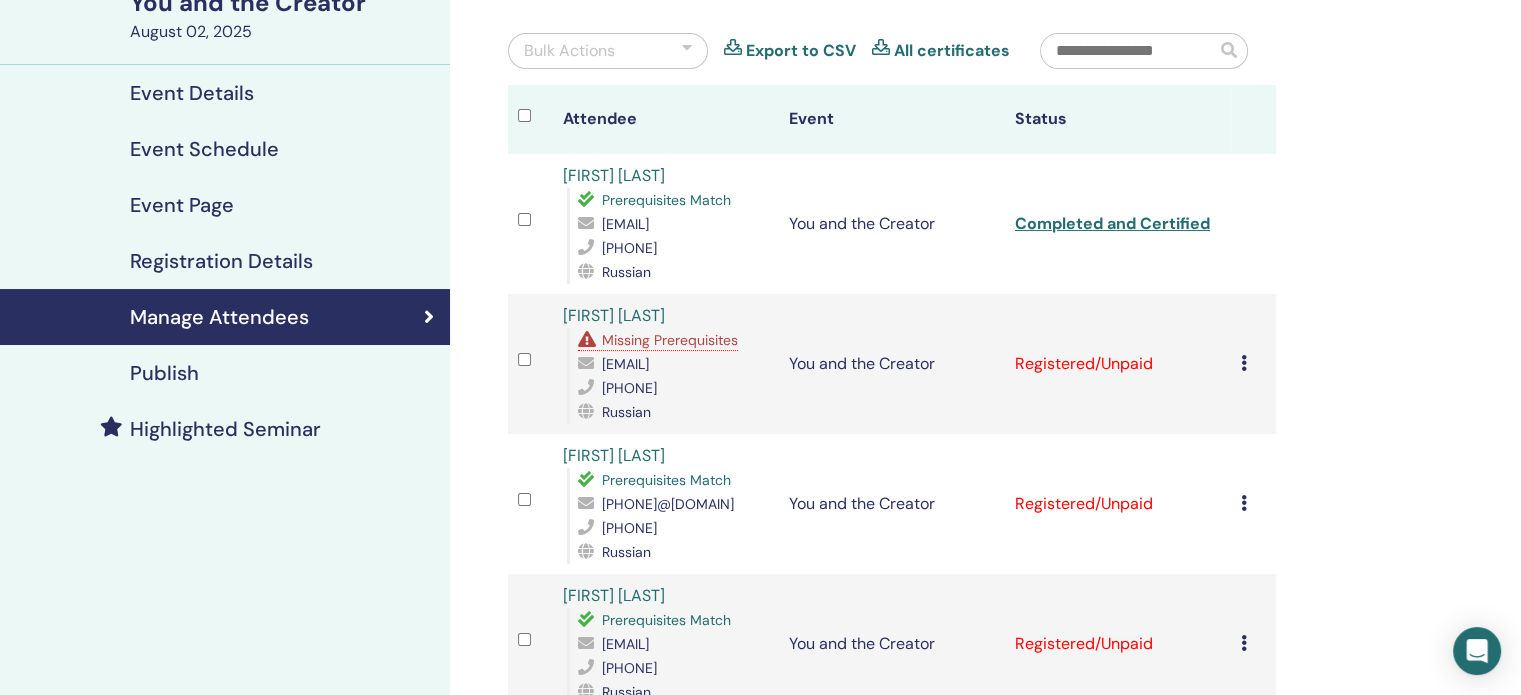 scroll, scrollTop: 200, scrollLeft: 0, axis: vertical 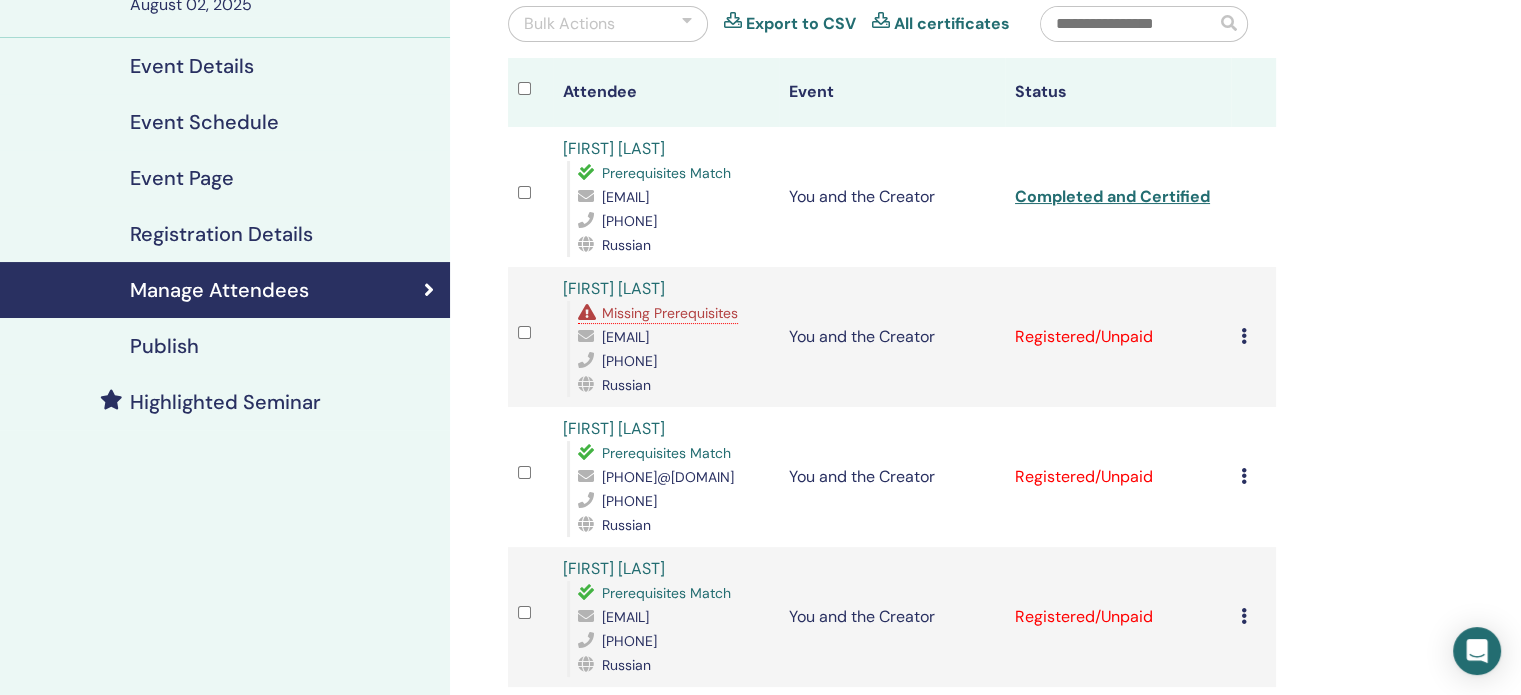 click at bounding box center [1244, 336] 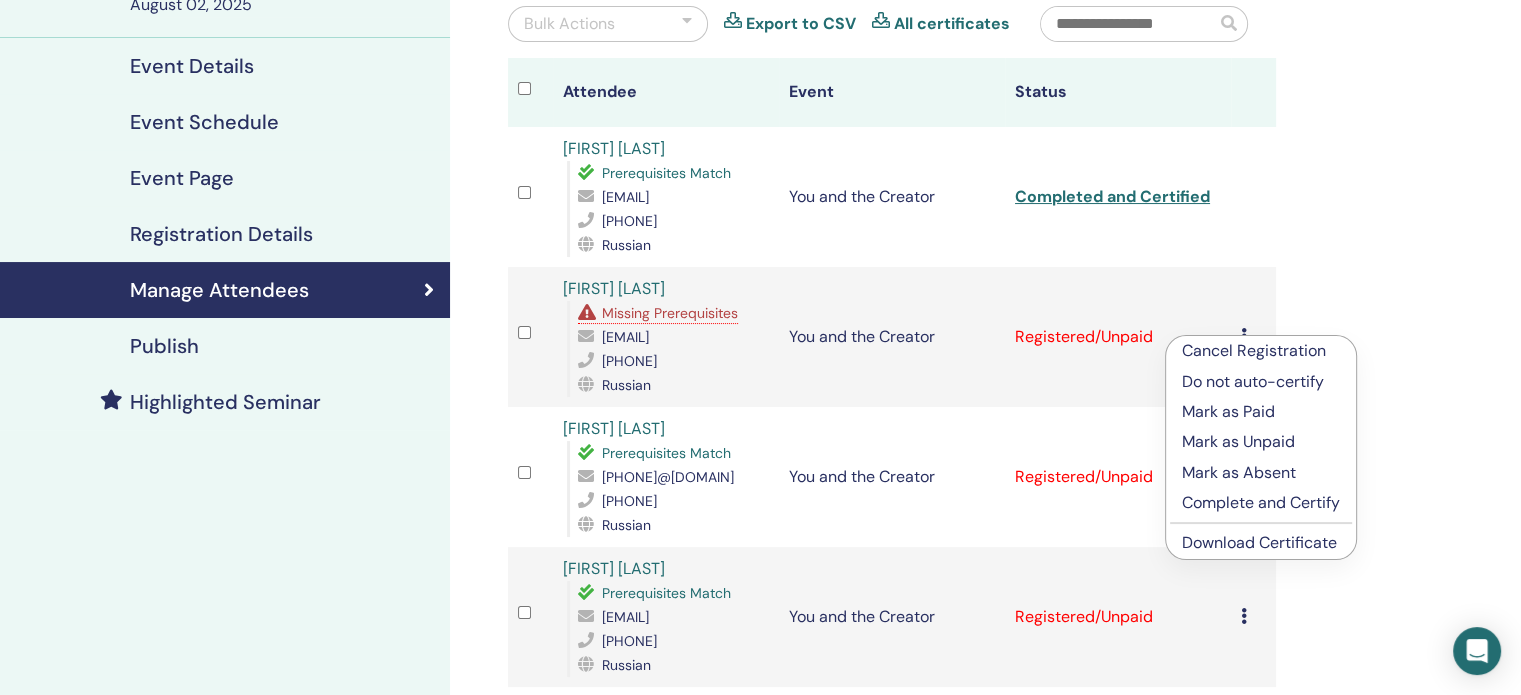 click on "Complete and Certify" at bounding box center [1261, 503] 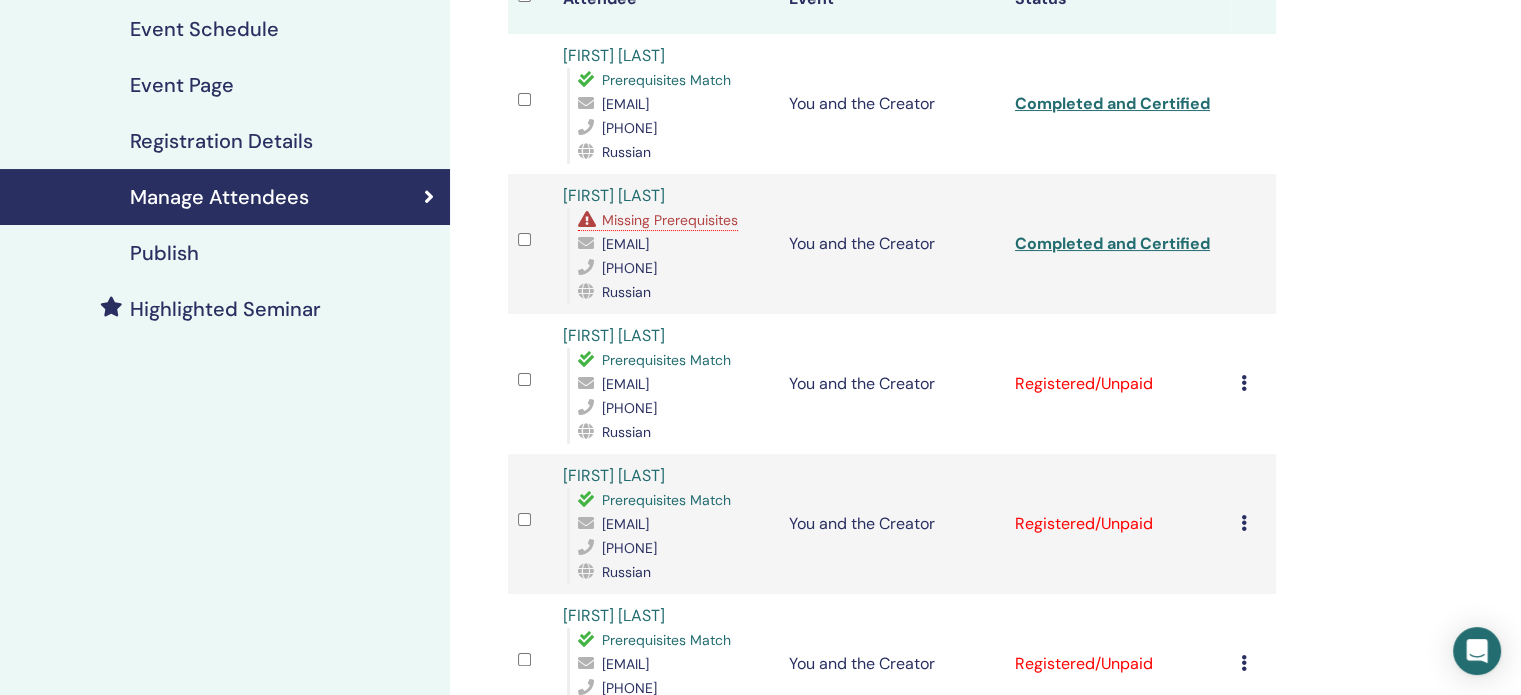 scroll, scrollTop: 300, scrollLeft: 0, axis: vertical 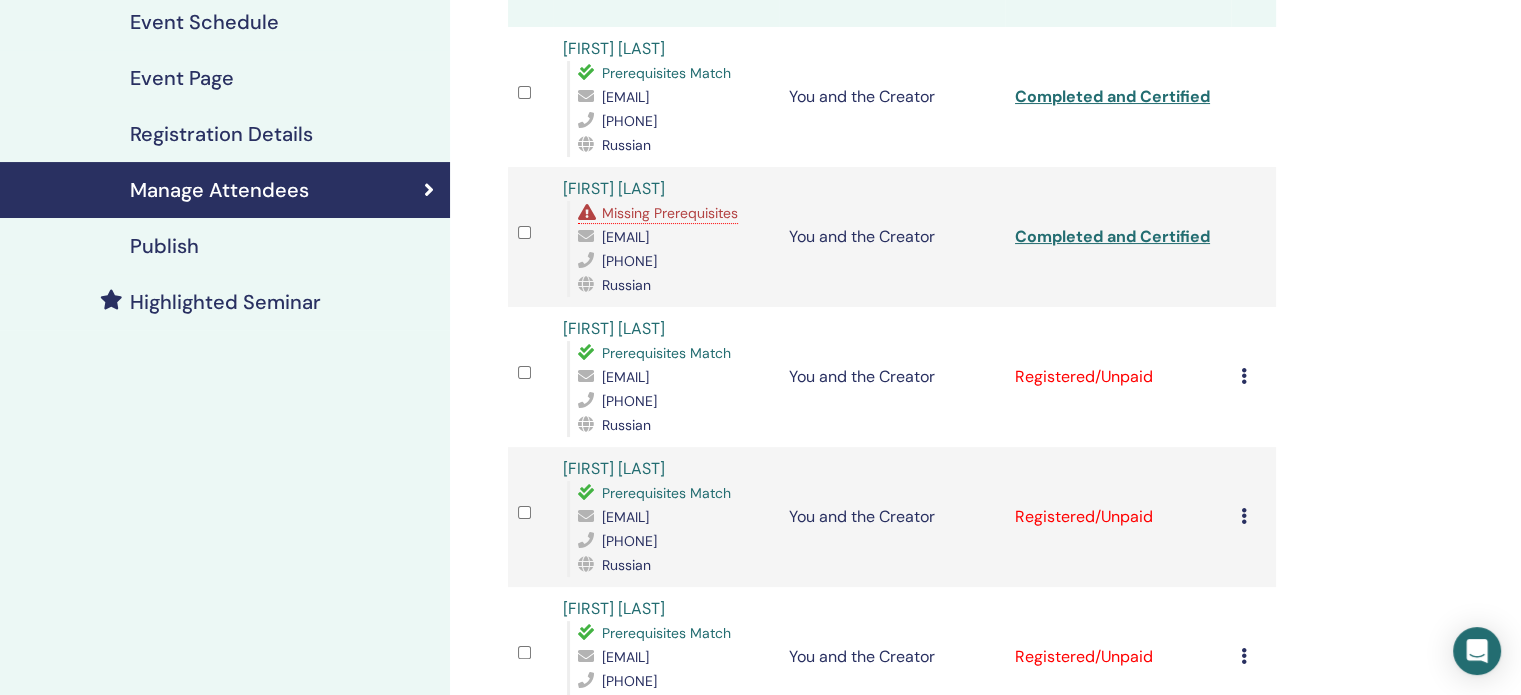 click at bounding box center (1244, 376) 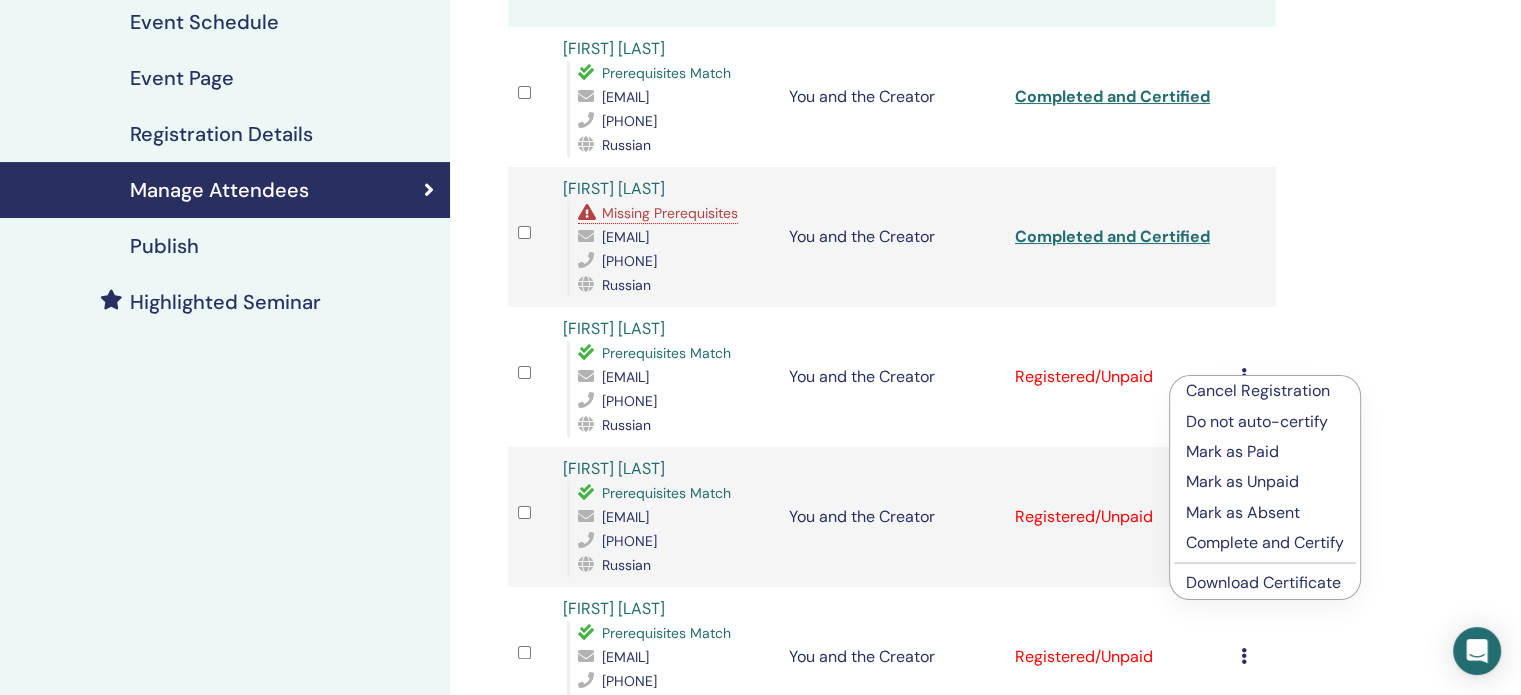 click on "Complete and Certify" at bounding box center (1265, 543) 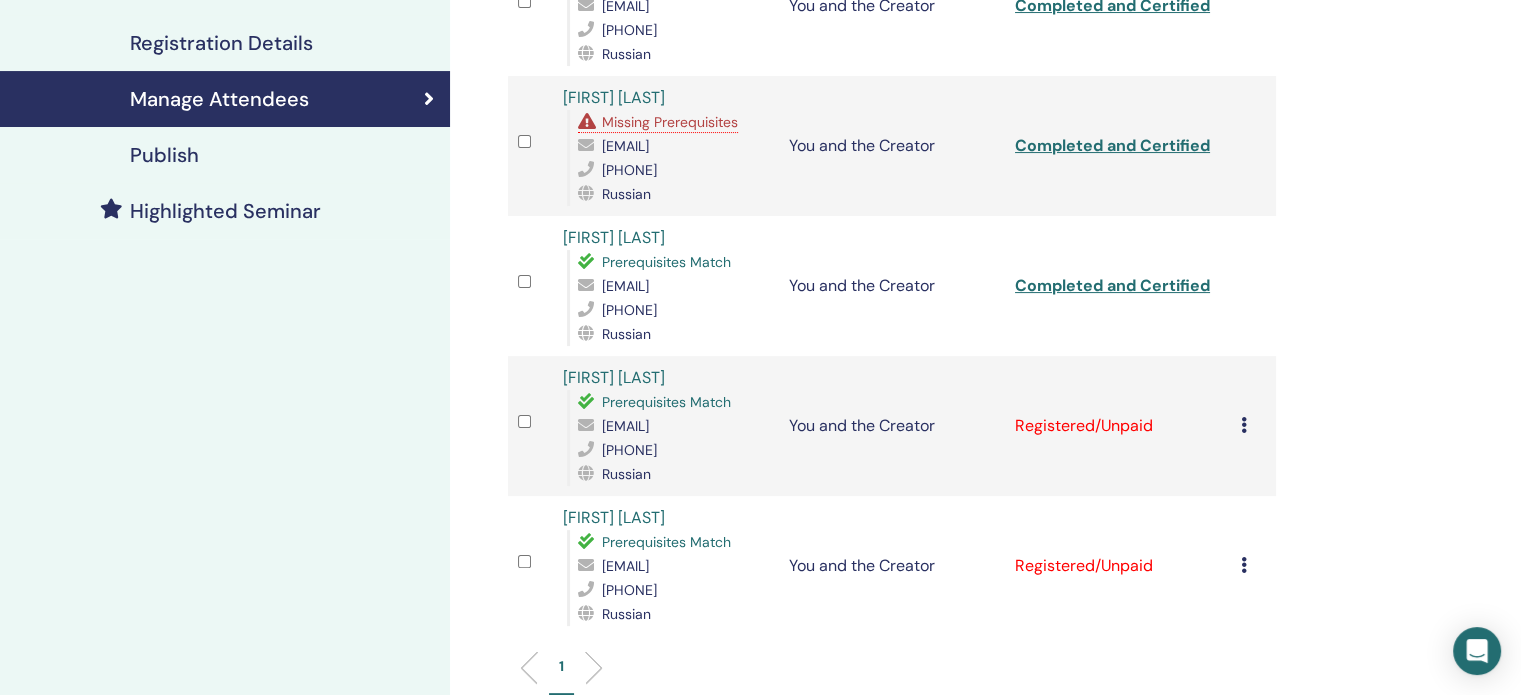 scroll, scrollTop: 400, scrollLeft: 0, axis: vertical 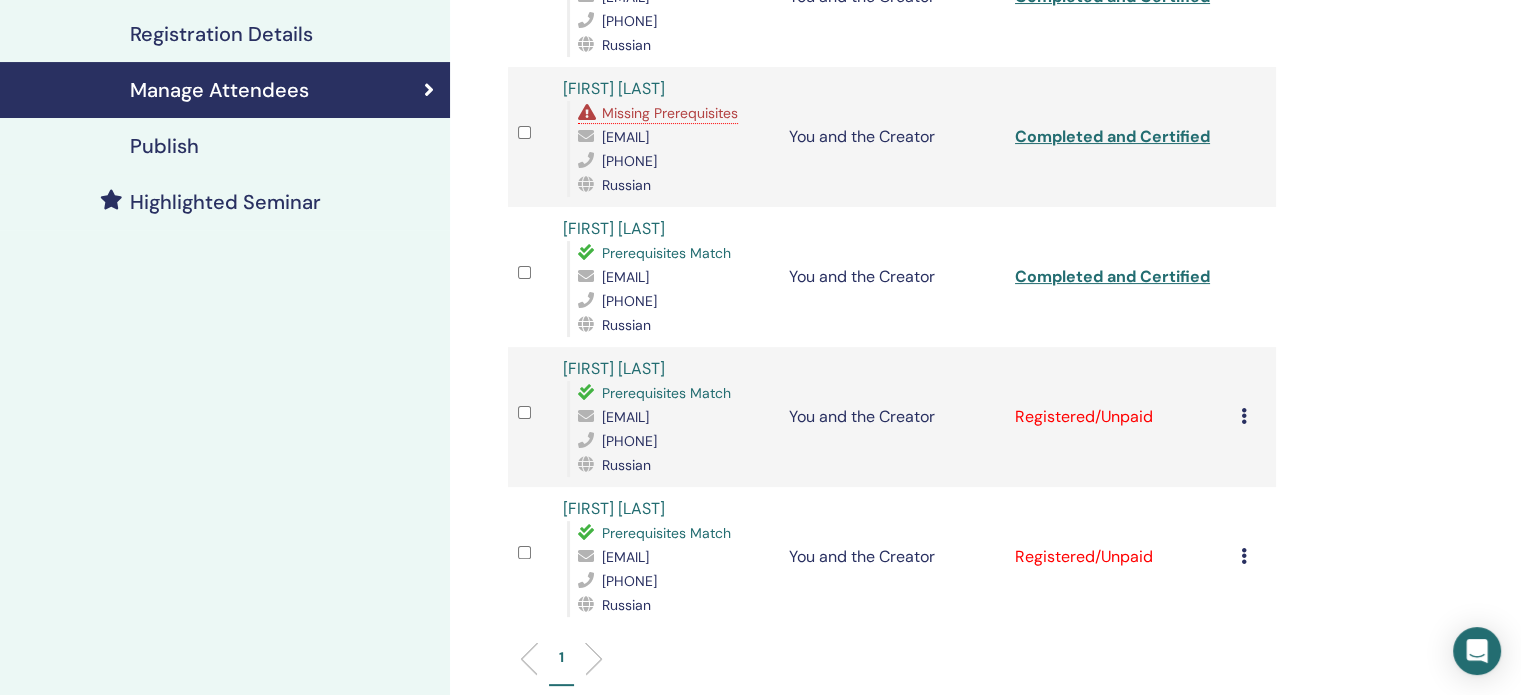 click on "Cancel Registration Do not auto-certify Mark as Paid Mark as Unpaid Mark as Absent Complete and Certify Download Certificate" at bounding box center (1253, 417) 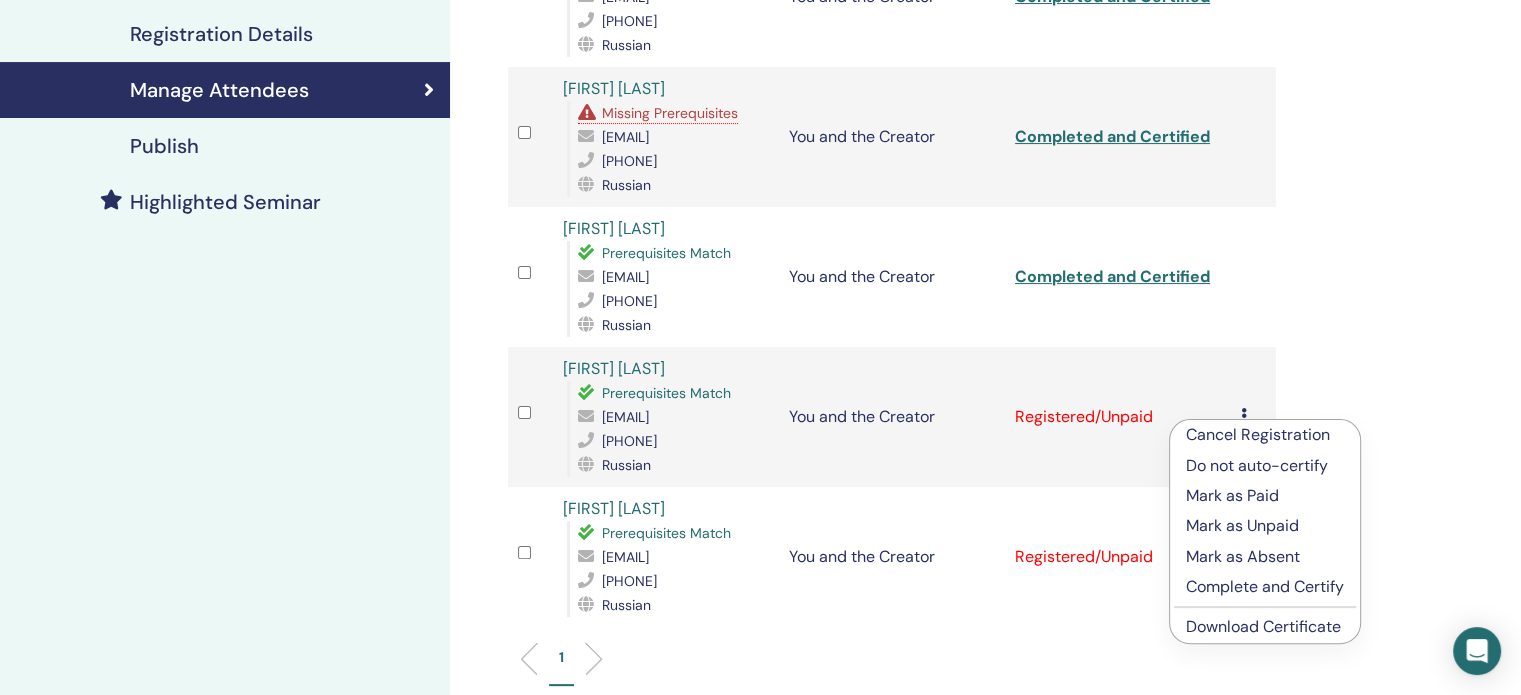 click on "Complete and Certify" at bounding box center (1265, 587) 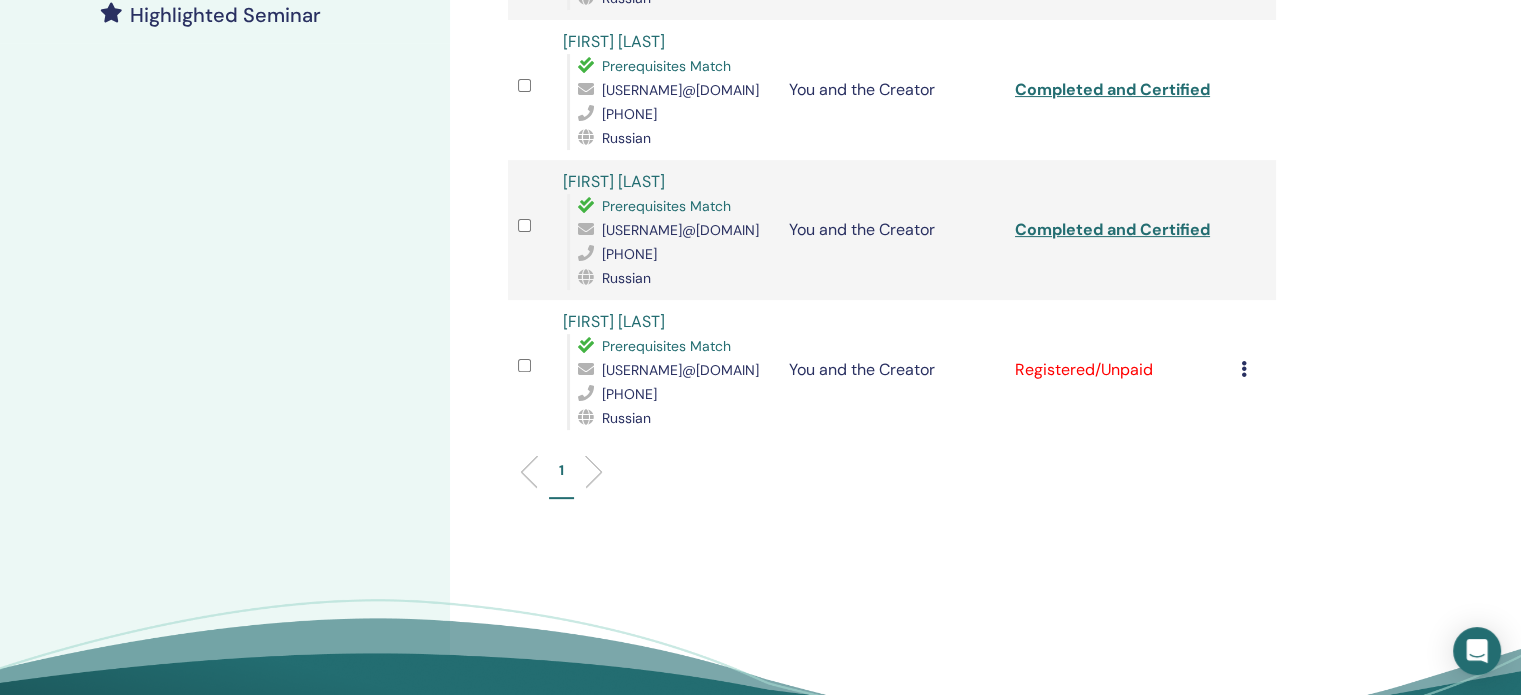 scroll, scrollTop: 600, scrollLeft: 0, axis: vertical 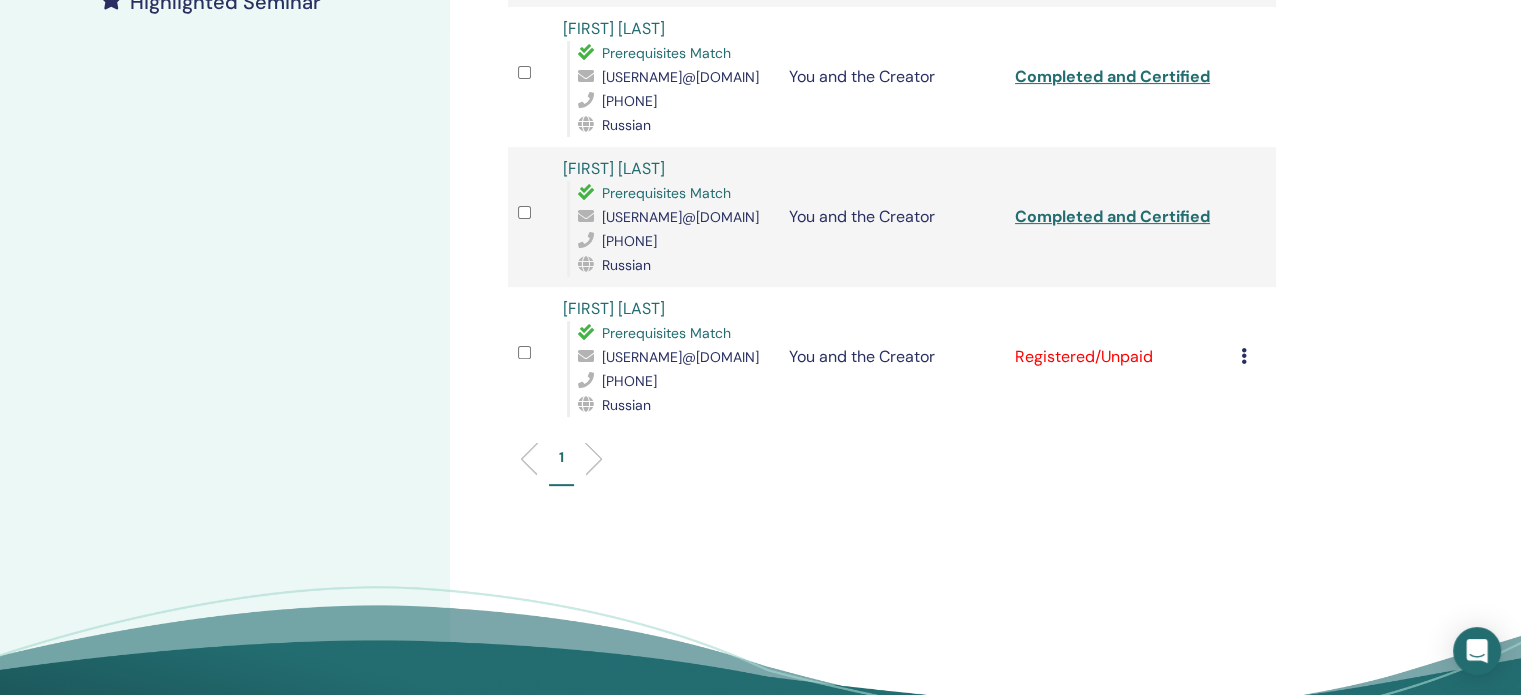 click at bounding box center [1244, 356] 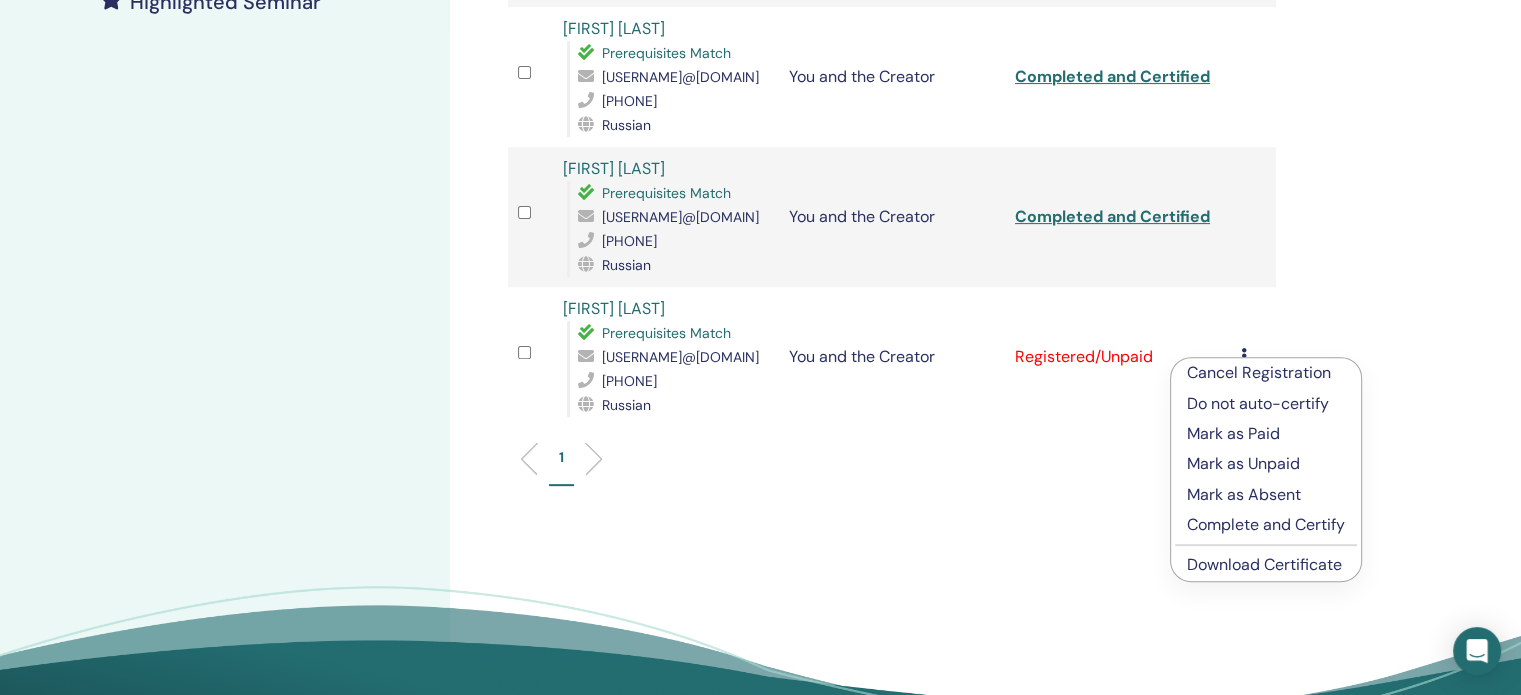 click on "Complete and Certify" at bounding box center (1266, 525) 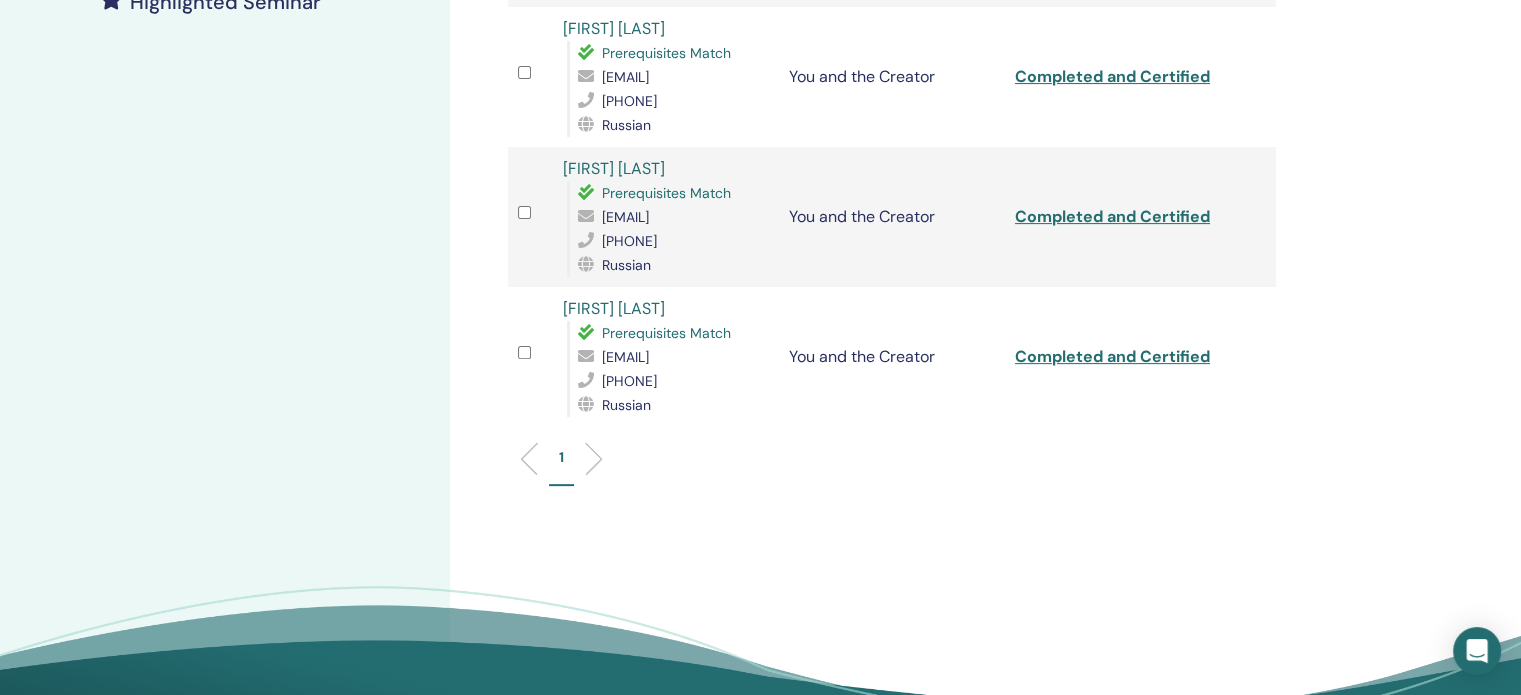 scroll, scrollTop: 100, scrollLeft: 0, axis: vertical 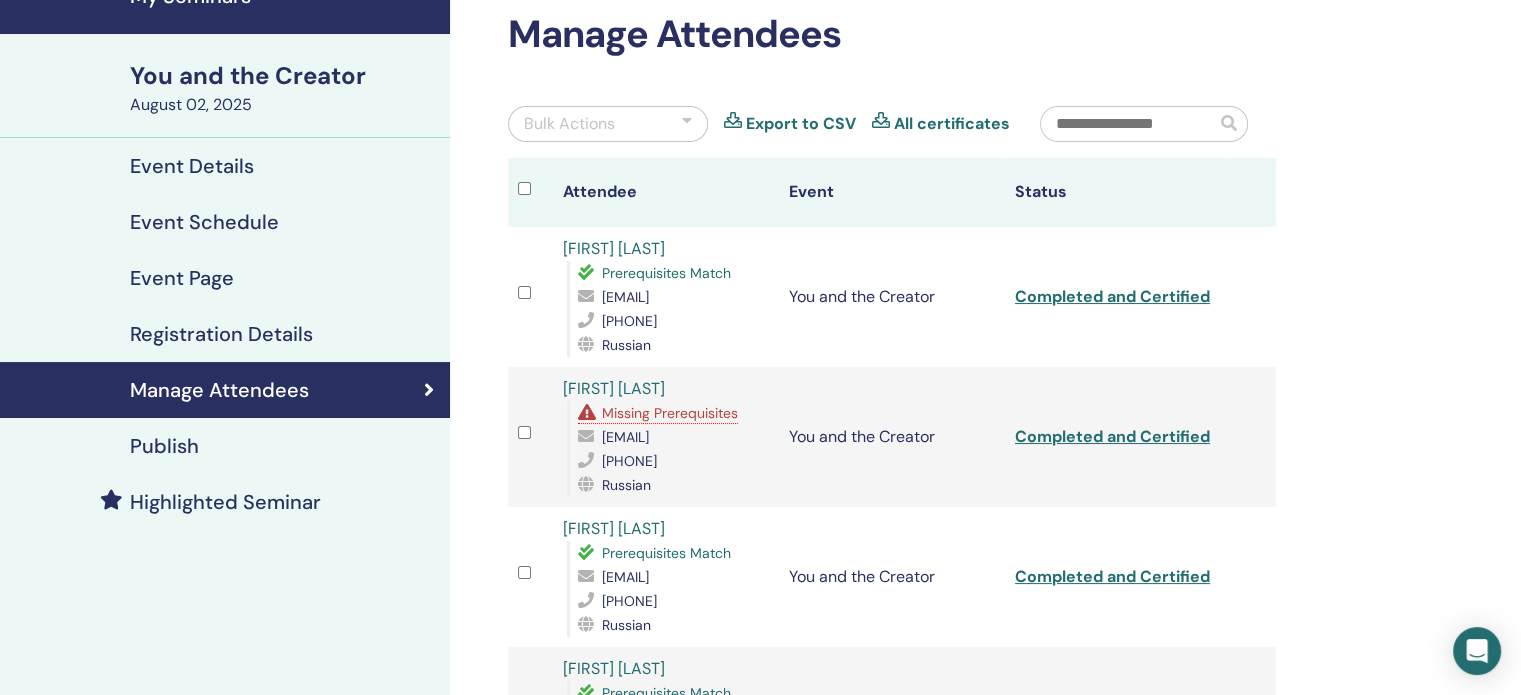 click on "Manage Attendees" at bounding box center (219, 390) 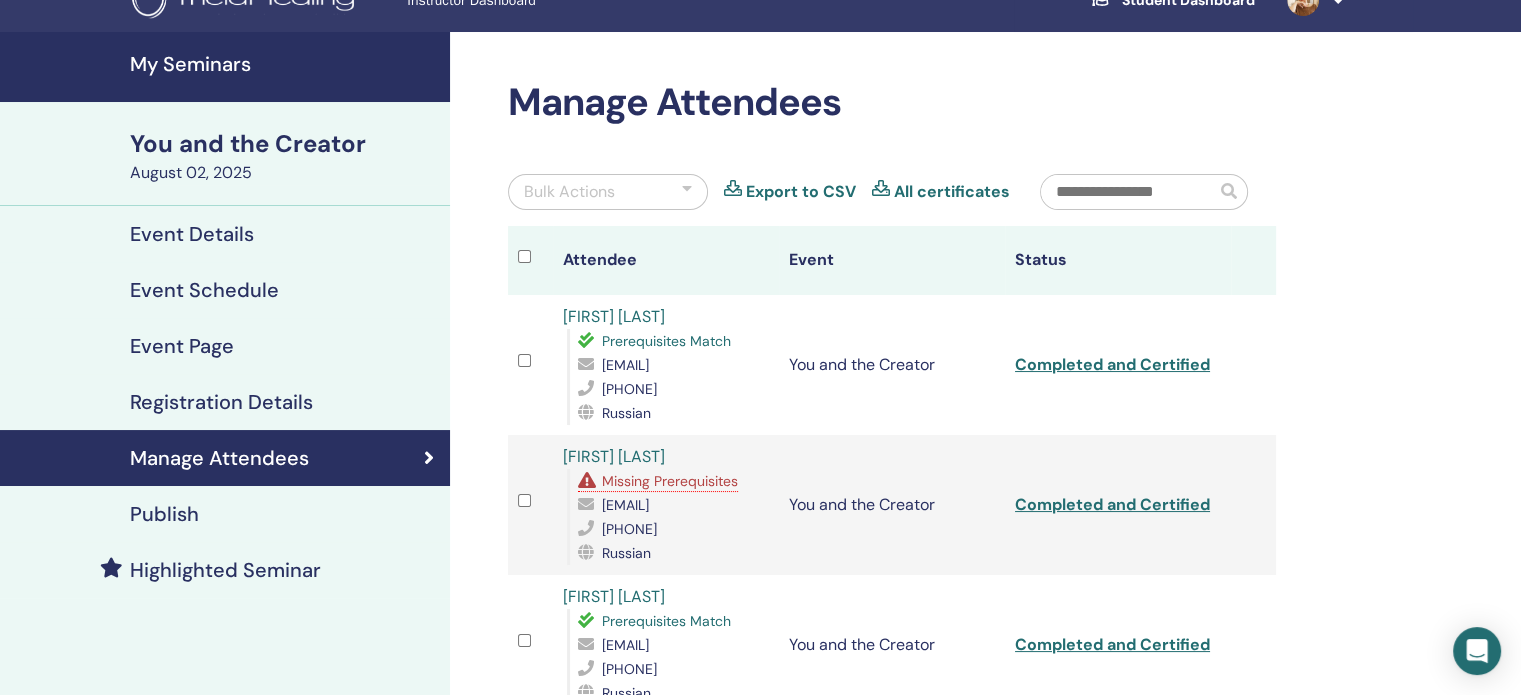 scroll, scrollTop: 0, scrollLeft: 0, axis: both 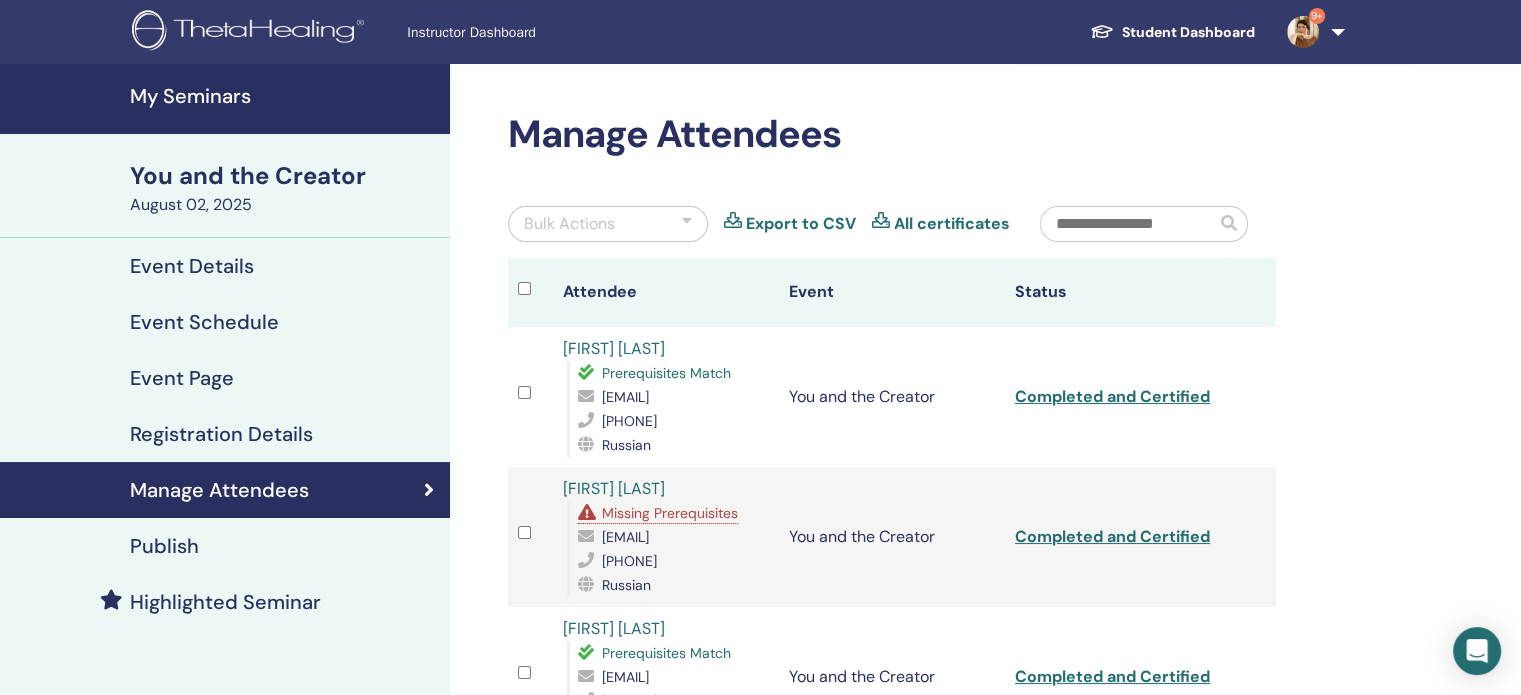 click on "My Seminars" at bounding box center [284, 96] 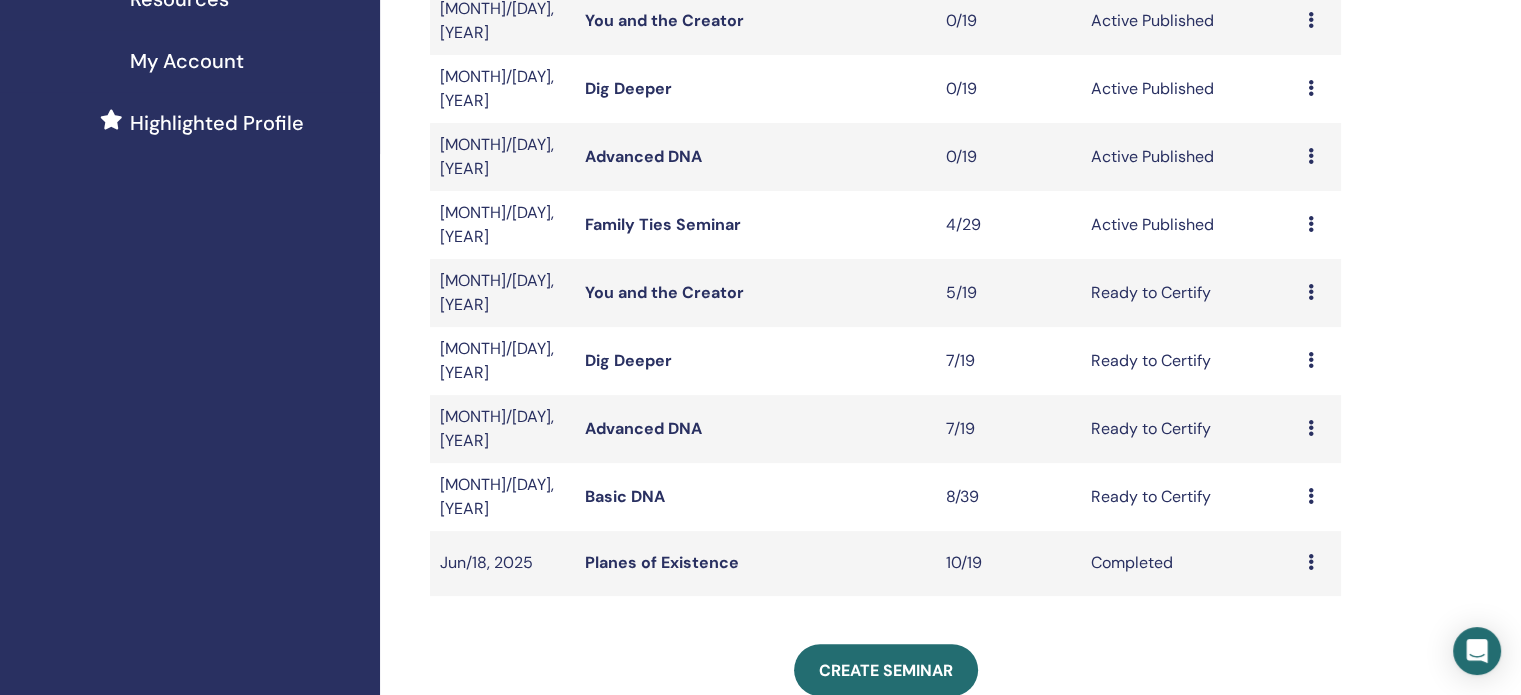 scroll, scrollTop: 500, scrollLeft: 0, axis: vertical 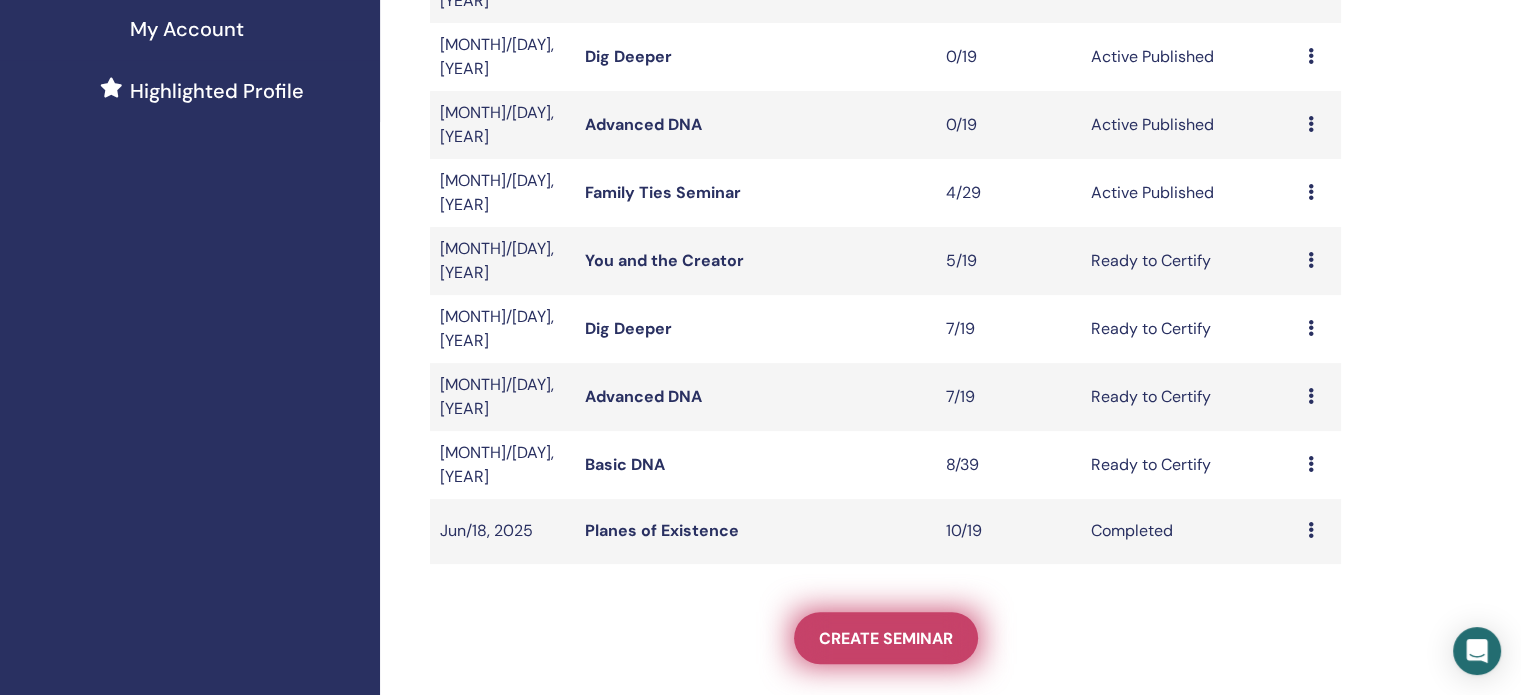 click on "Create seminar" at bounding box center [886, 638] 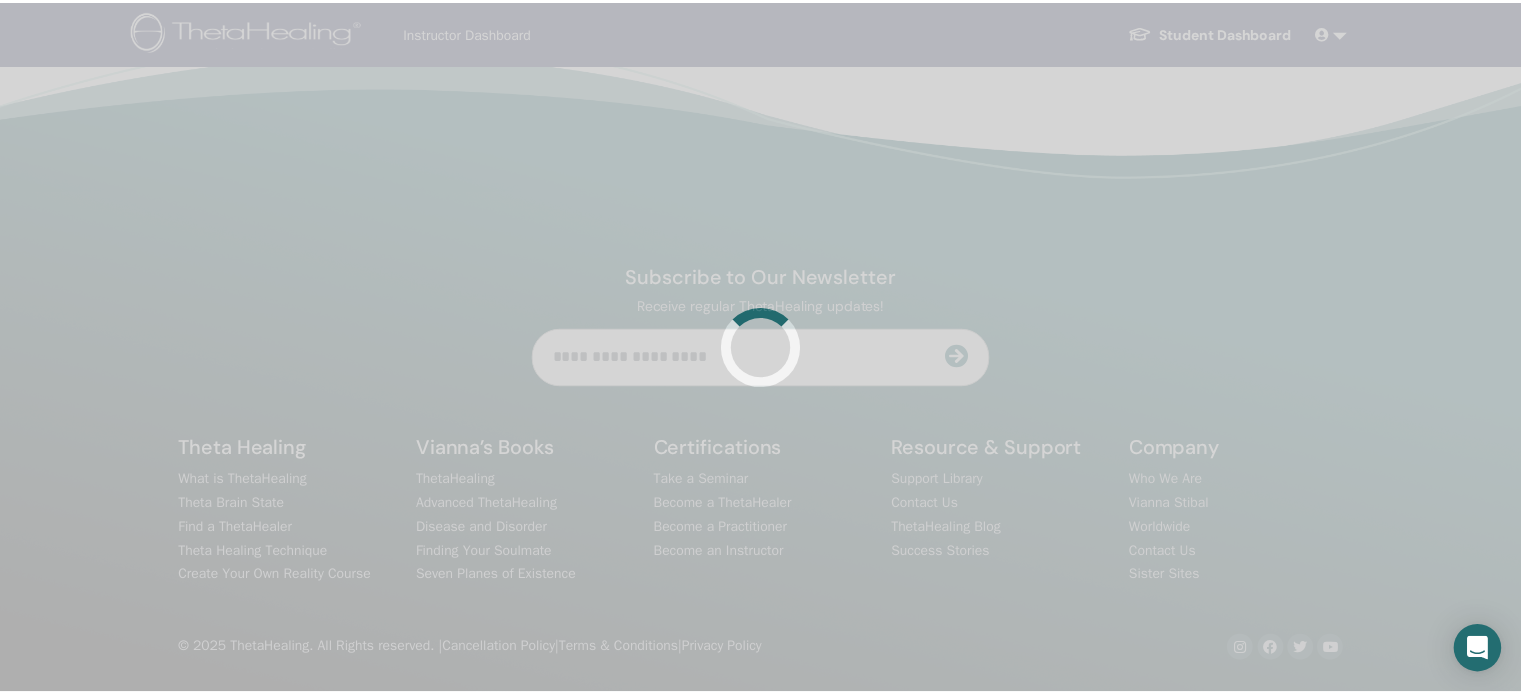 scroll, scrollTop: 0, scrollLeft: 0, axis: both 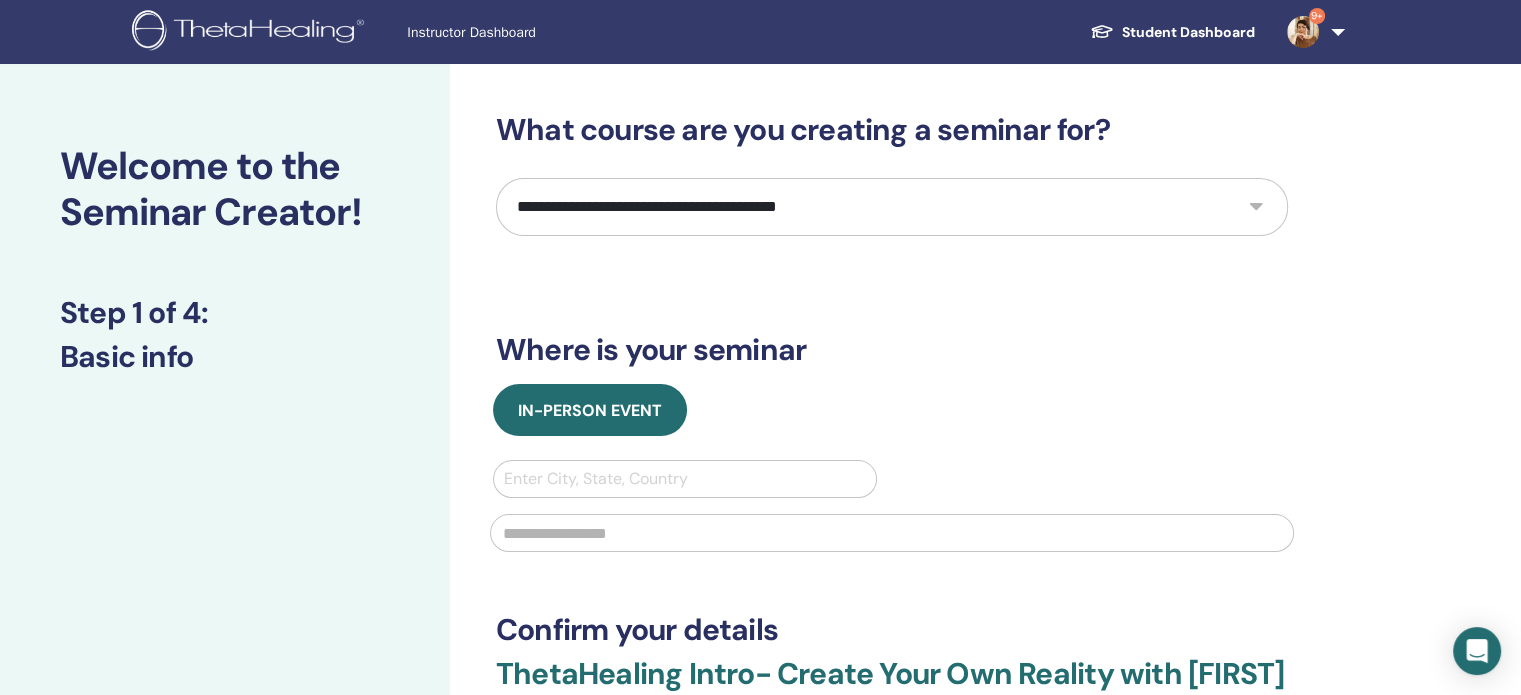 click on "**********" at bounding box center [892, 207] 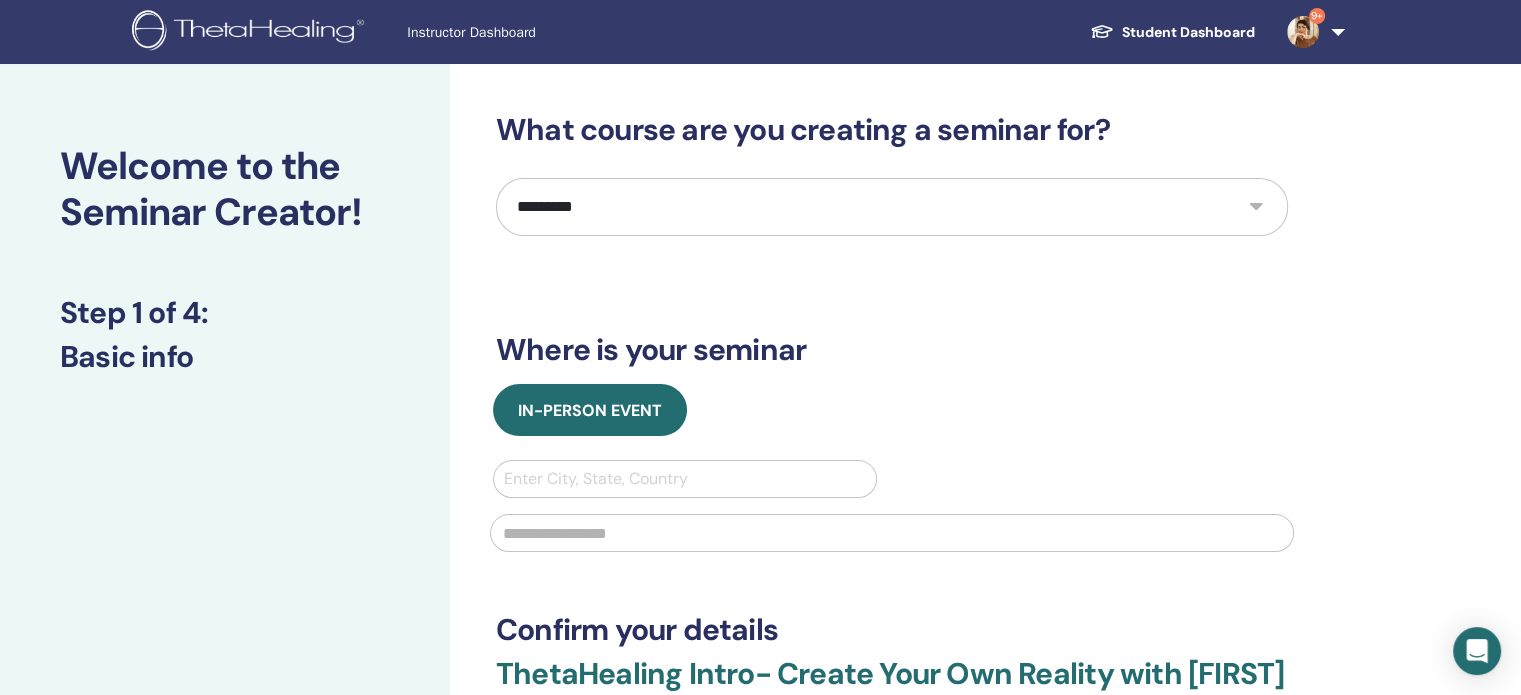 click on "**********" at bounding box center [892, 207] 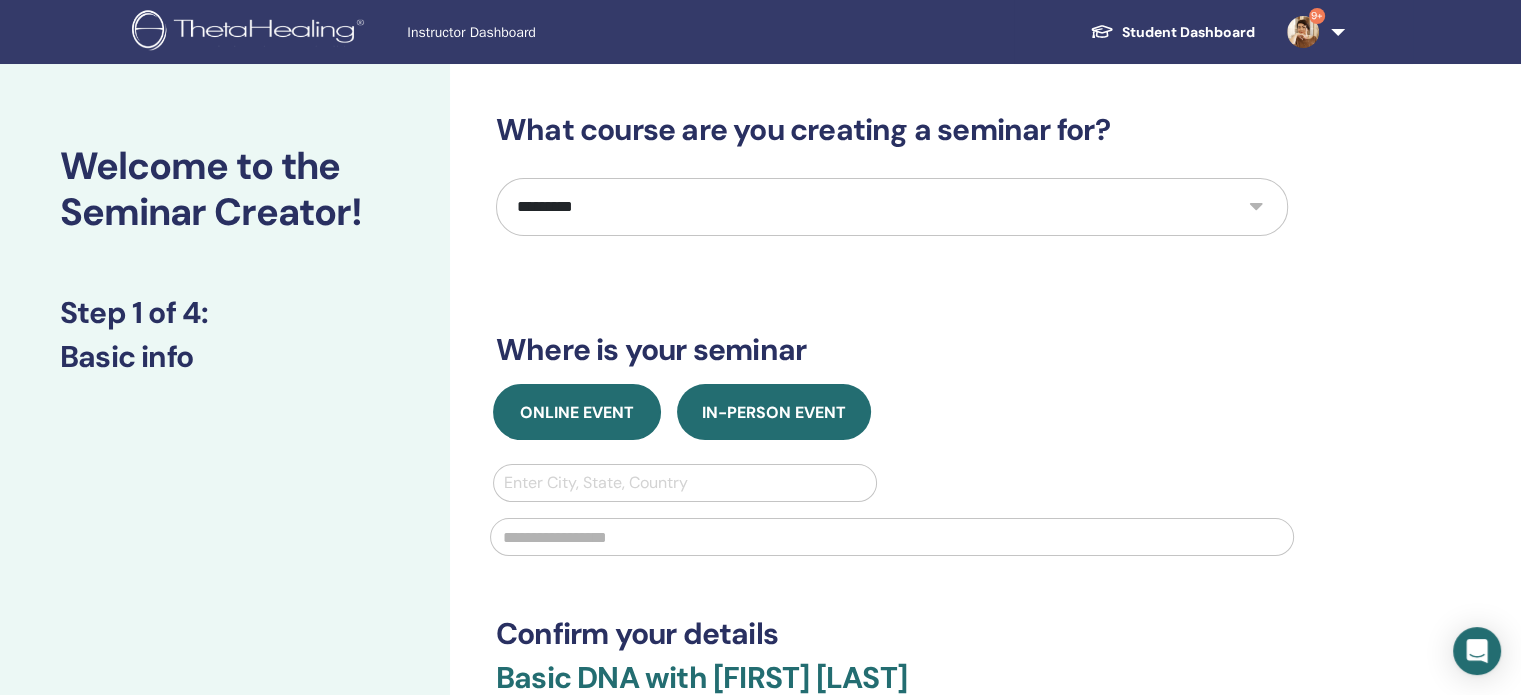 click on "Online Event" at bounding box center [577, 412] 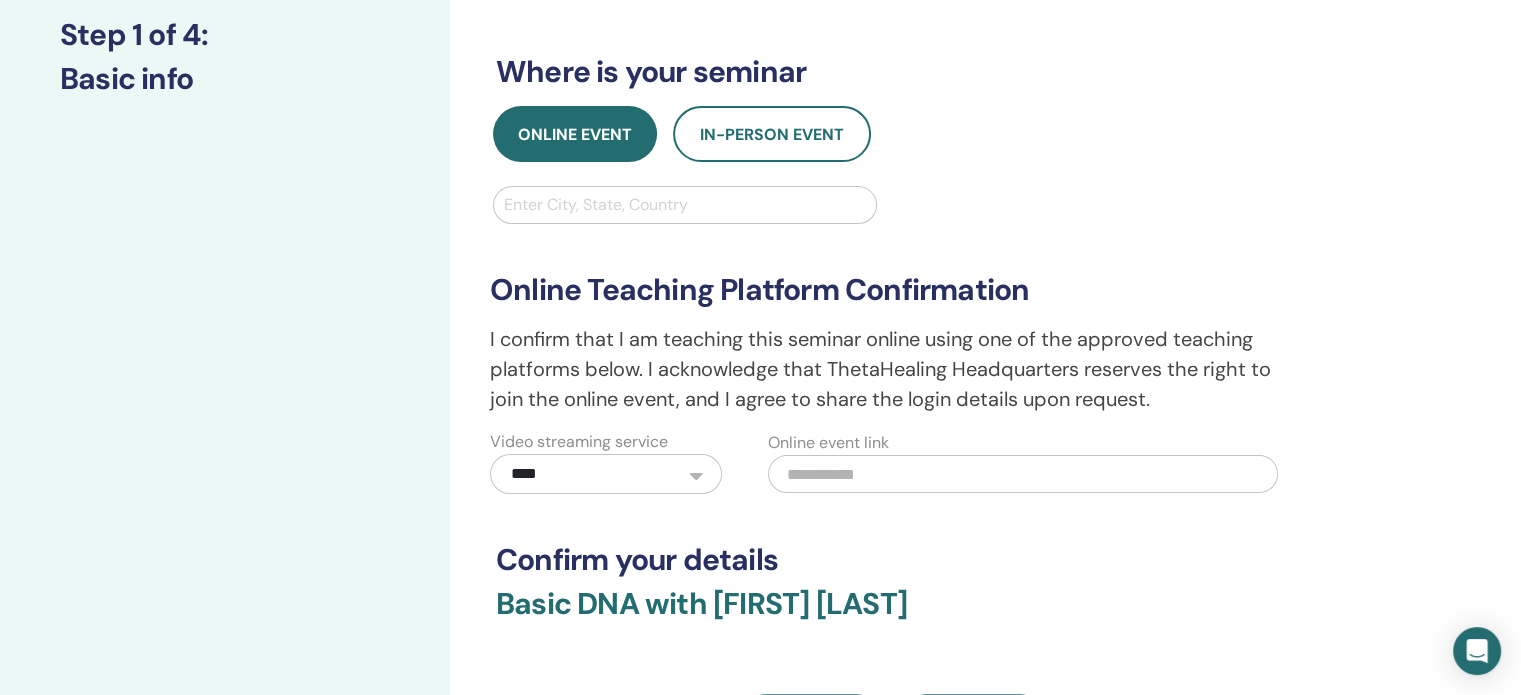 scroll, scrollTop: 400, scrollLeft: 0, axis: vertical 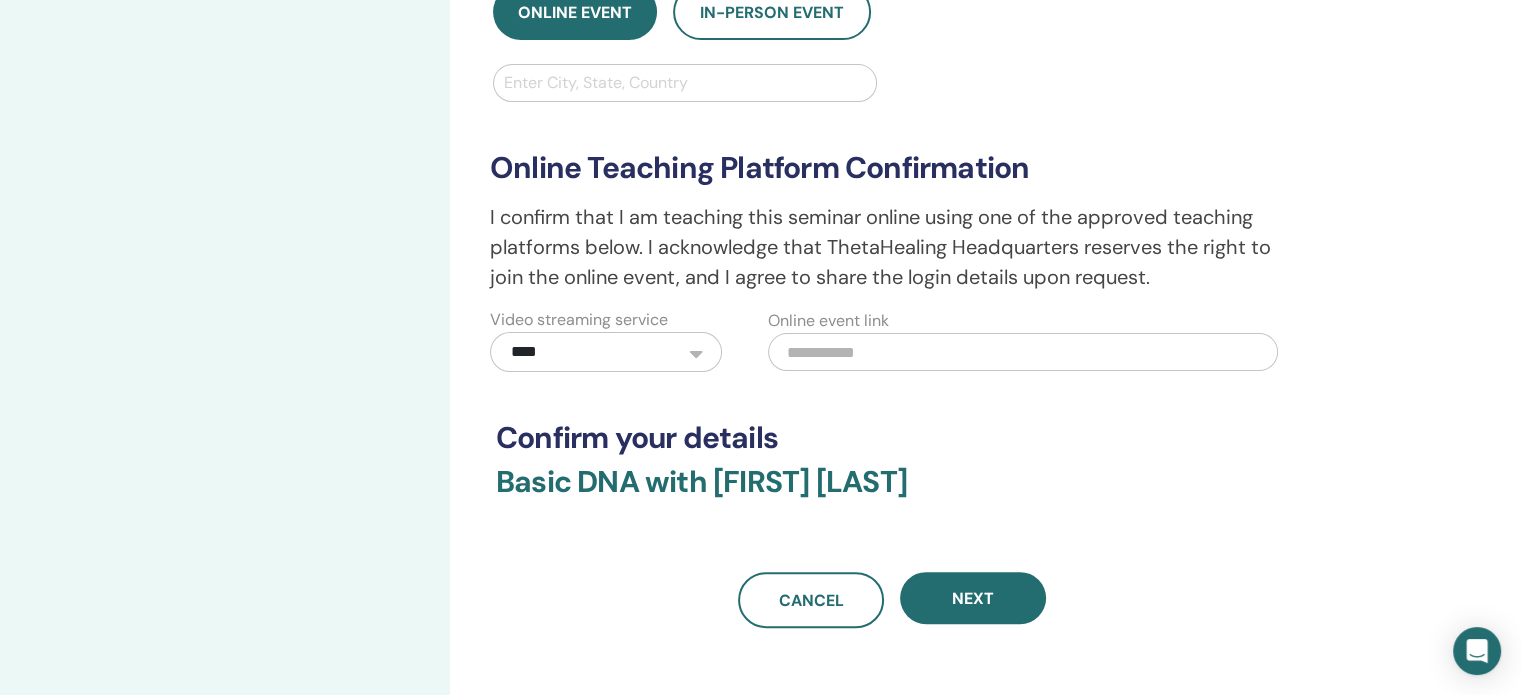 click at bounding box center (685, 83) 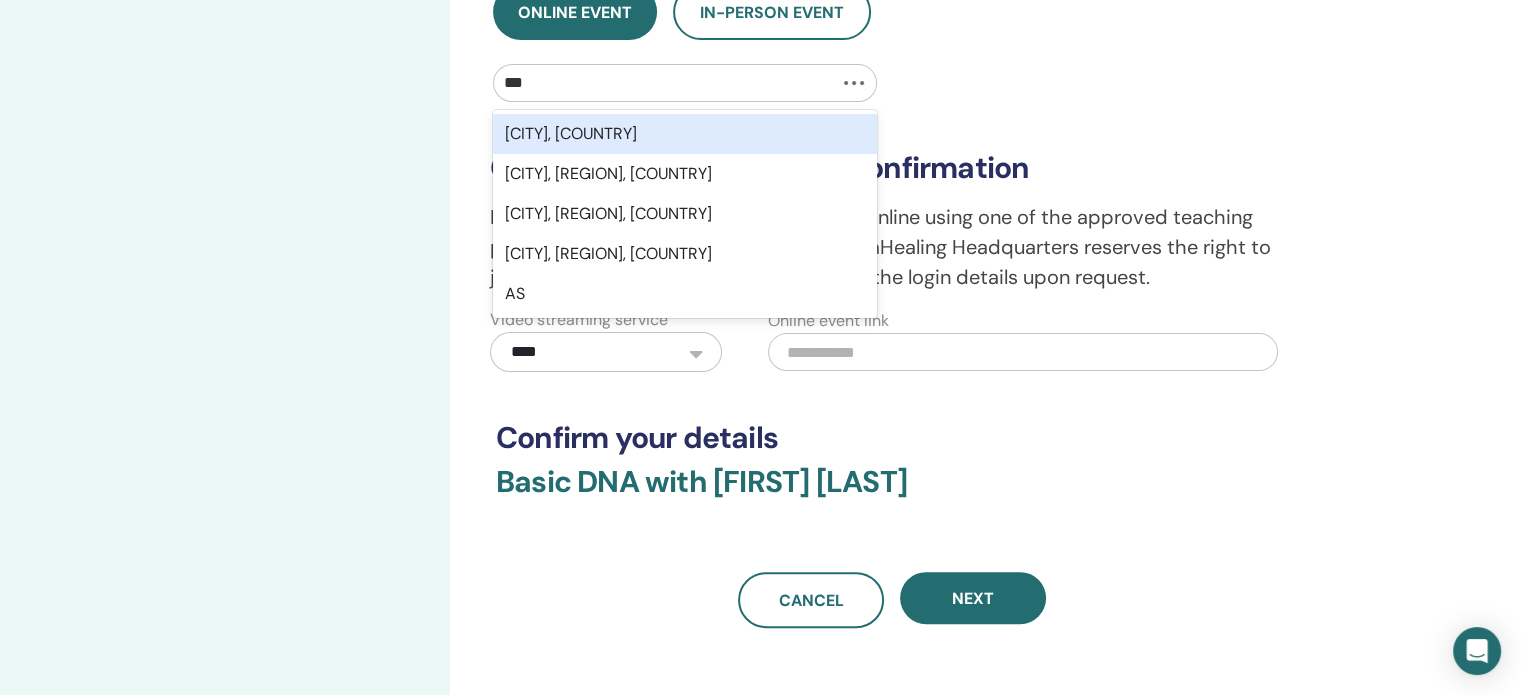 type on "****" 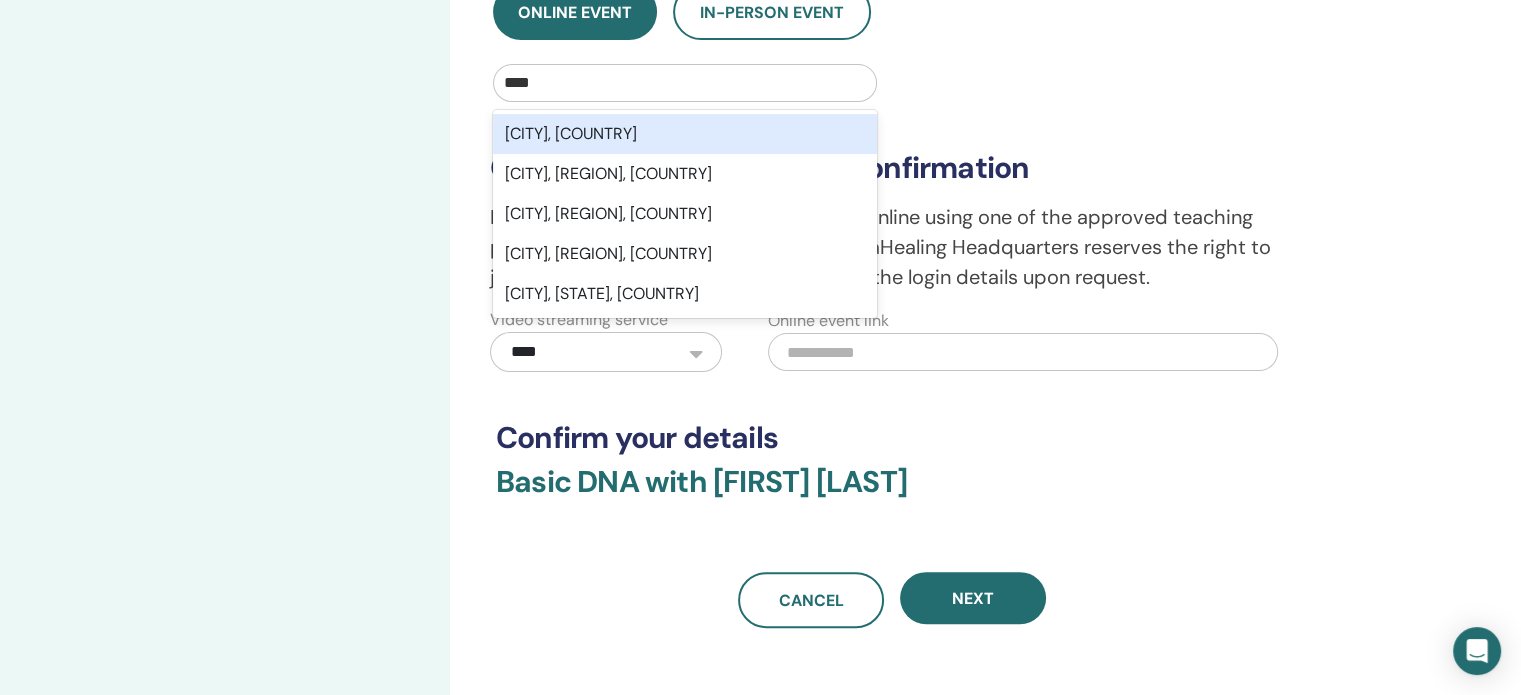 click on "[CITY], [COUNTRY]" at bounding box center (685, 134) 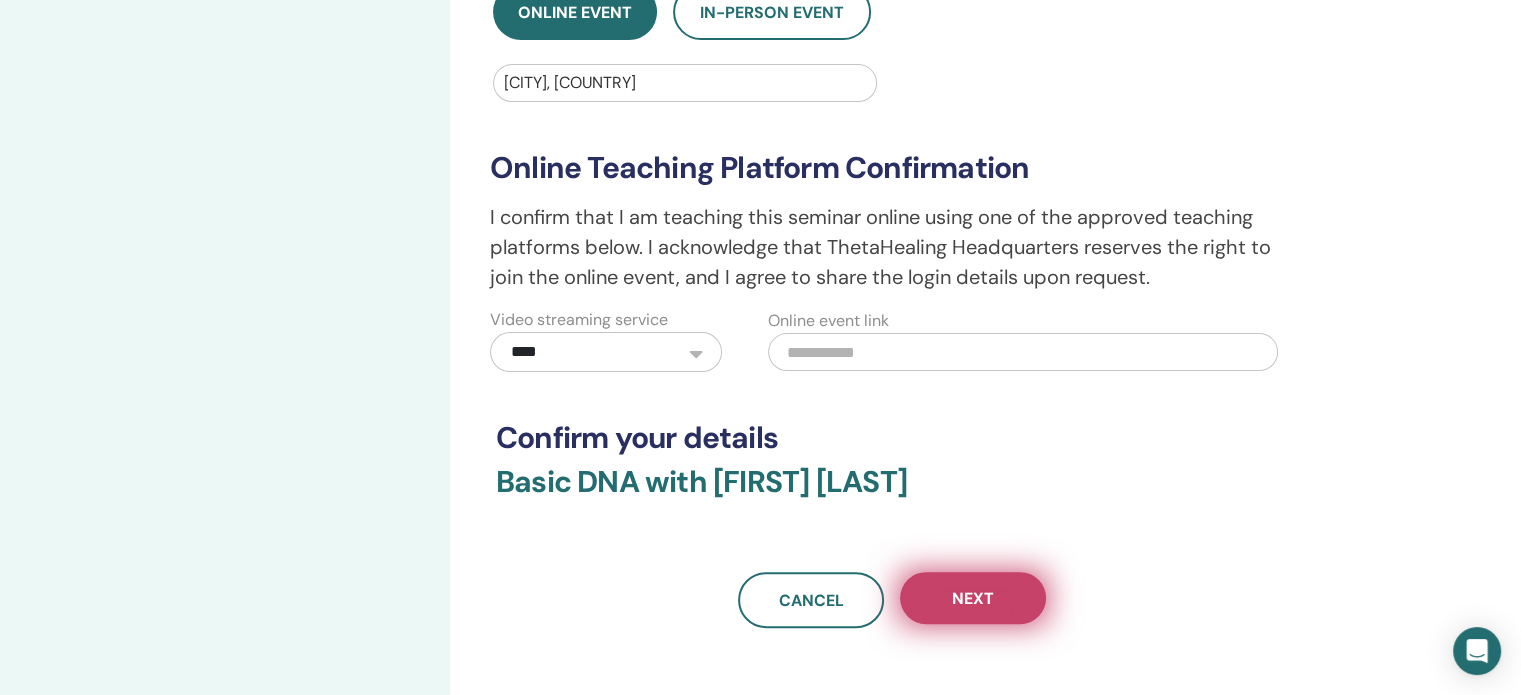 click on "Next" at bounding box center [973, 598] 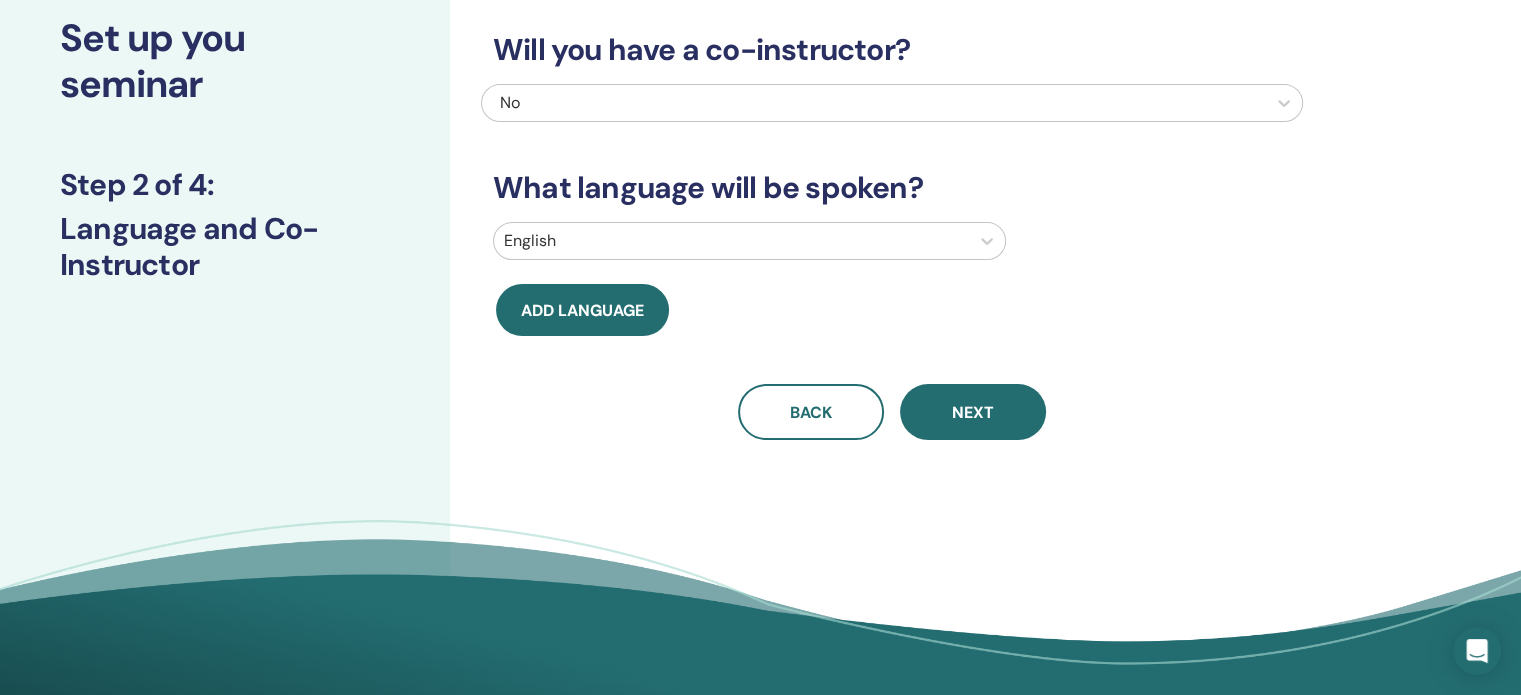 scroll, scrollTop: 0, scrollLeft: 0, axis: both 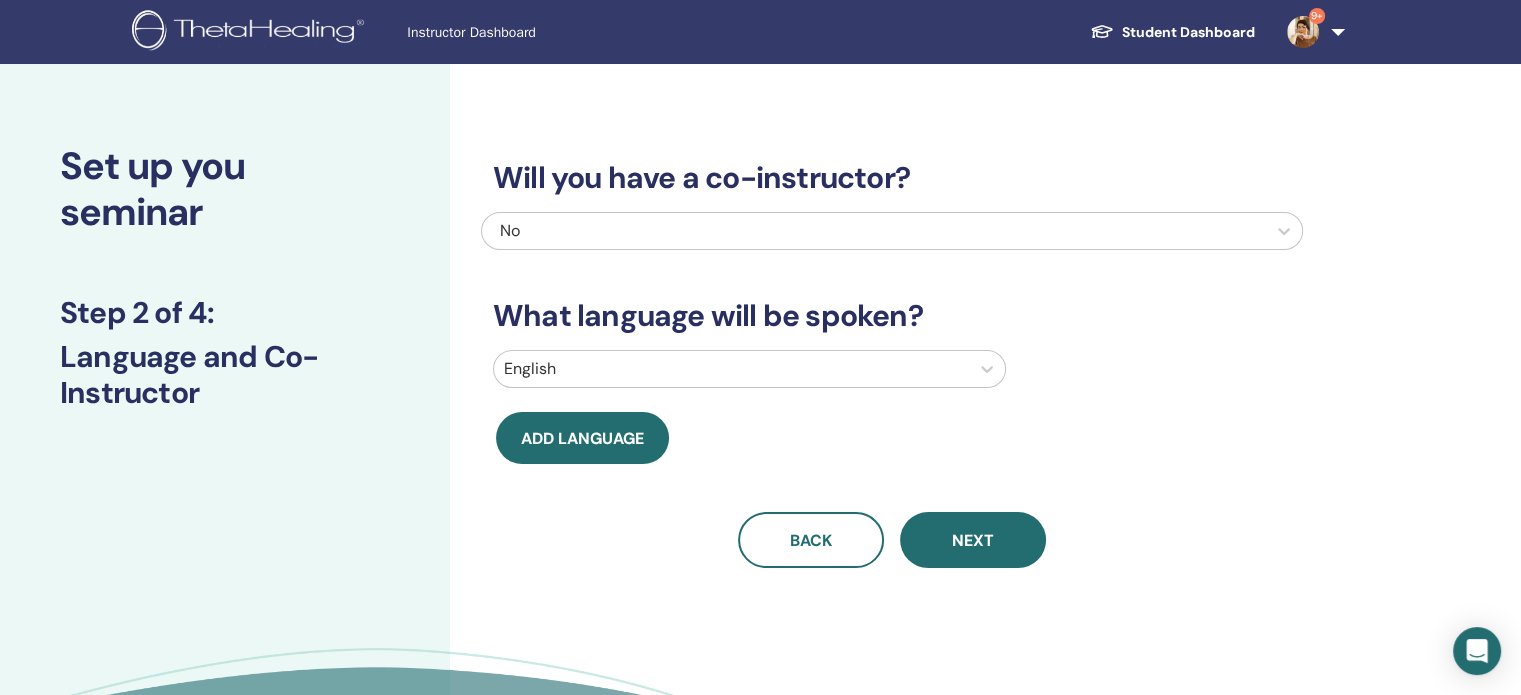 click at bounding box center [731, 369] 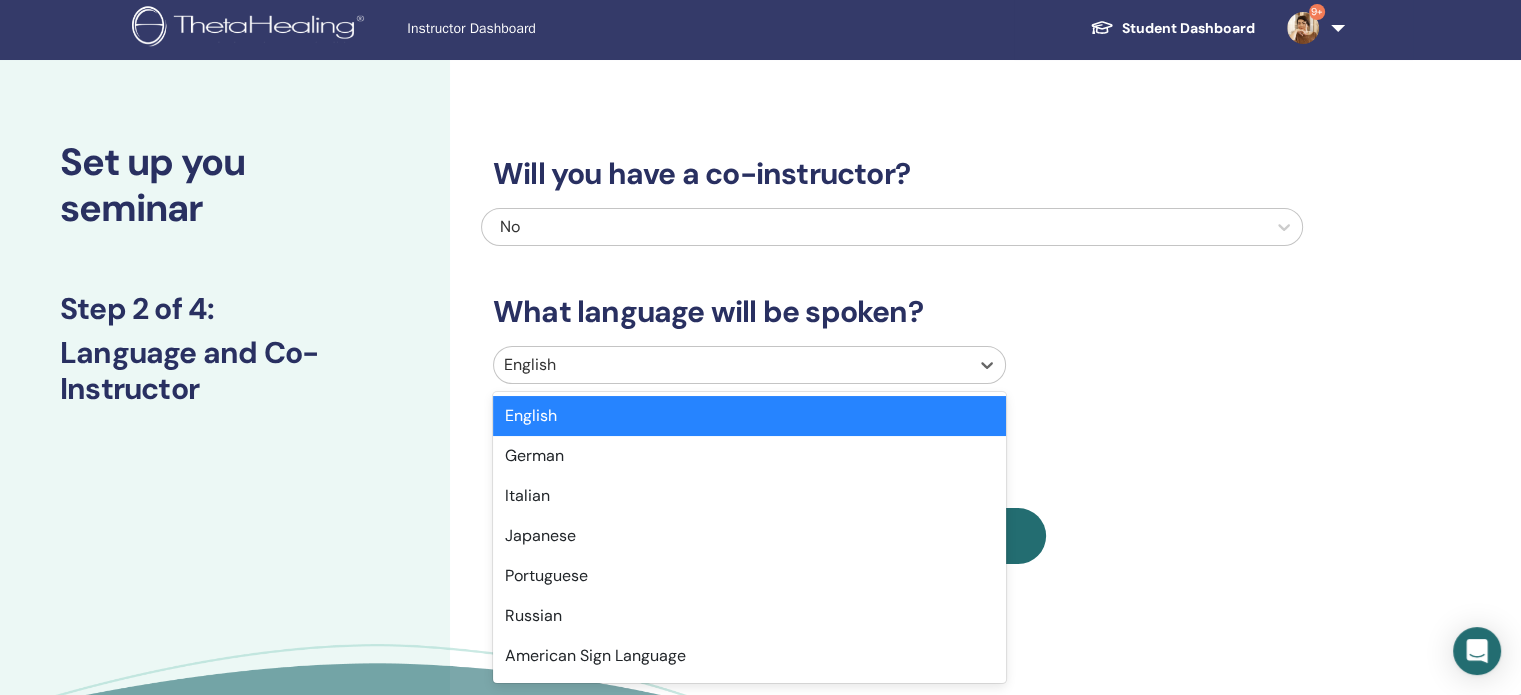 scroll, scrollTop: 8, scrollLeft: 0, axis: vertical 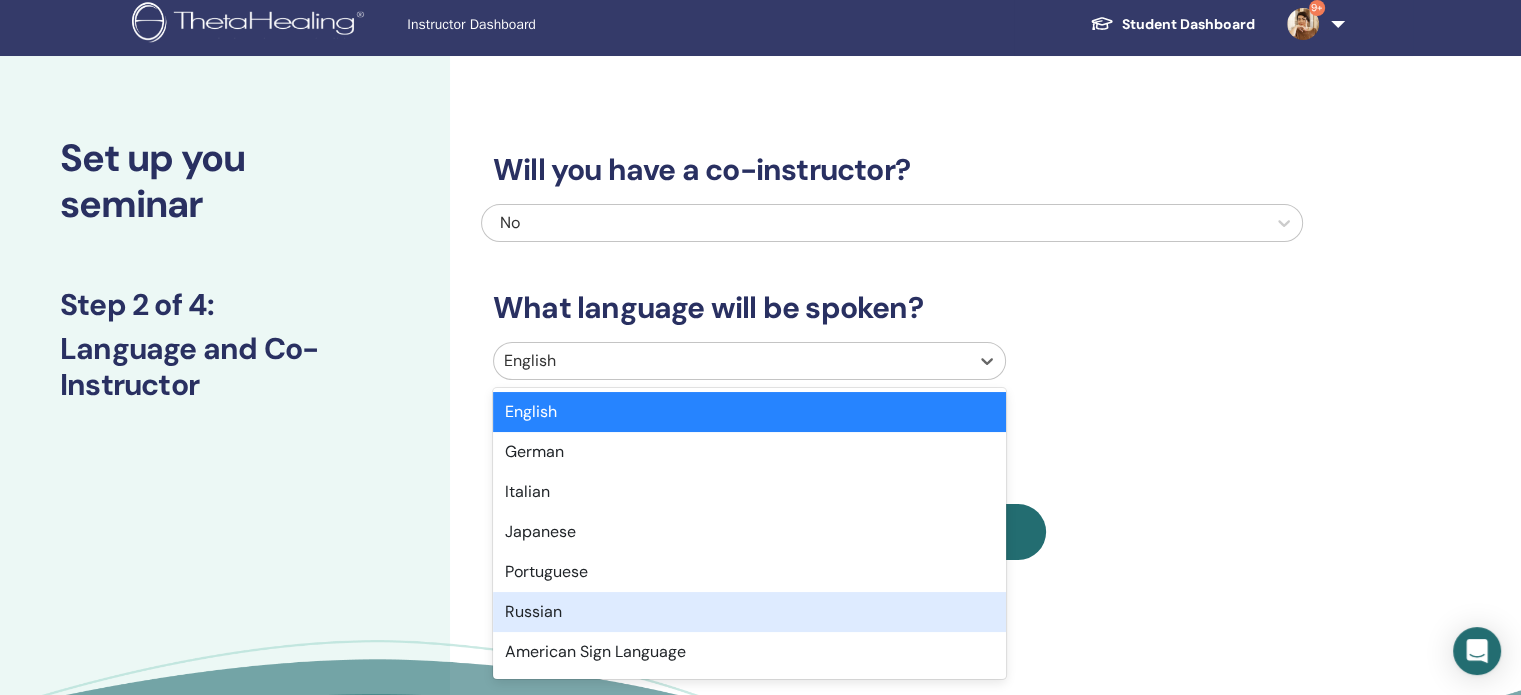 click on "Russian" at bounding box center (749, 612) 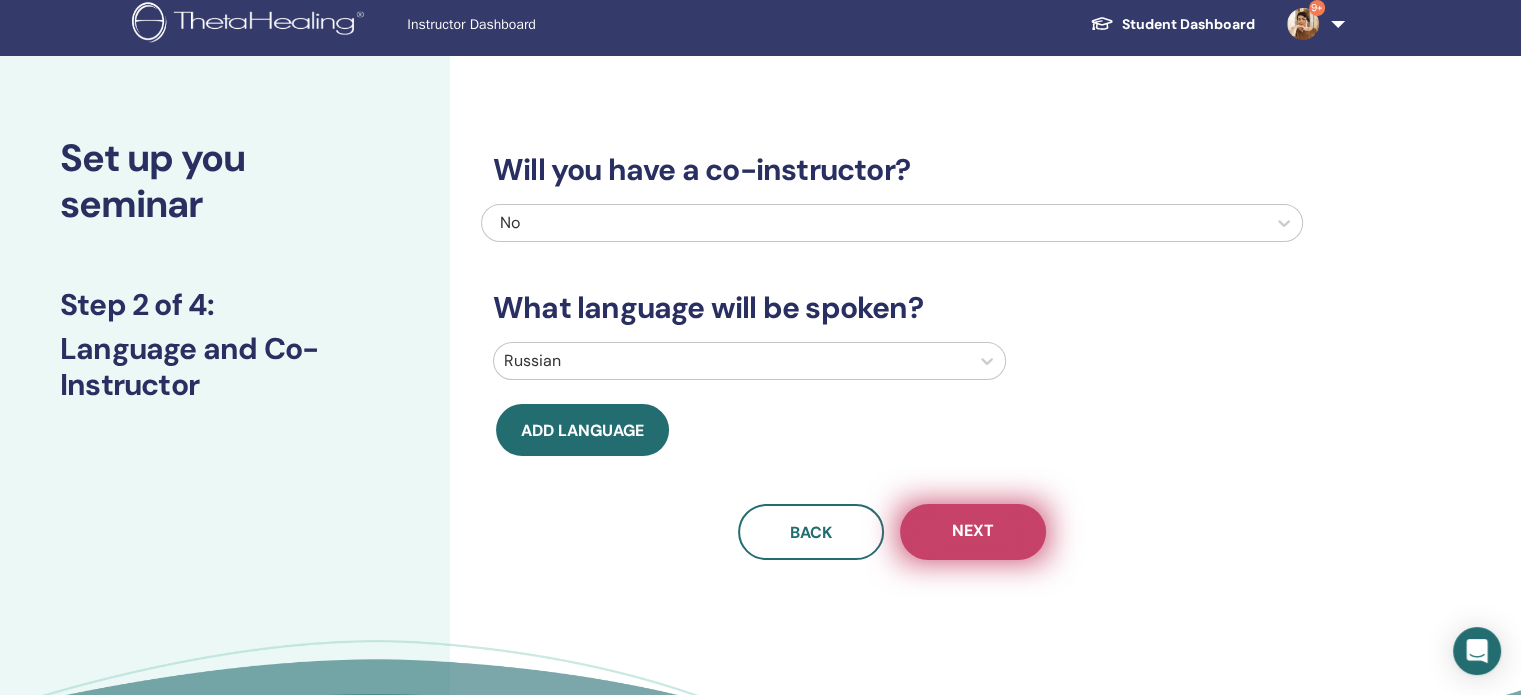 click on "Next" at bounding box center (973, 532) 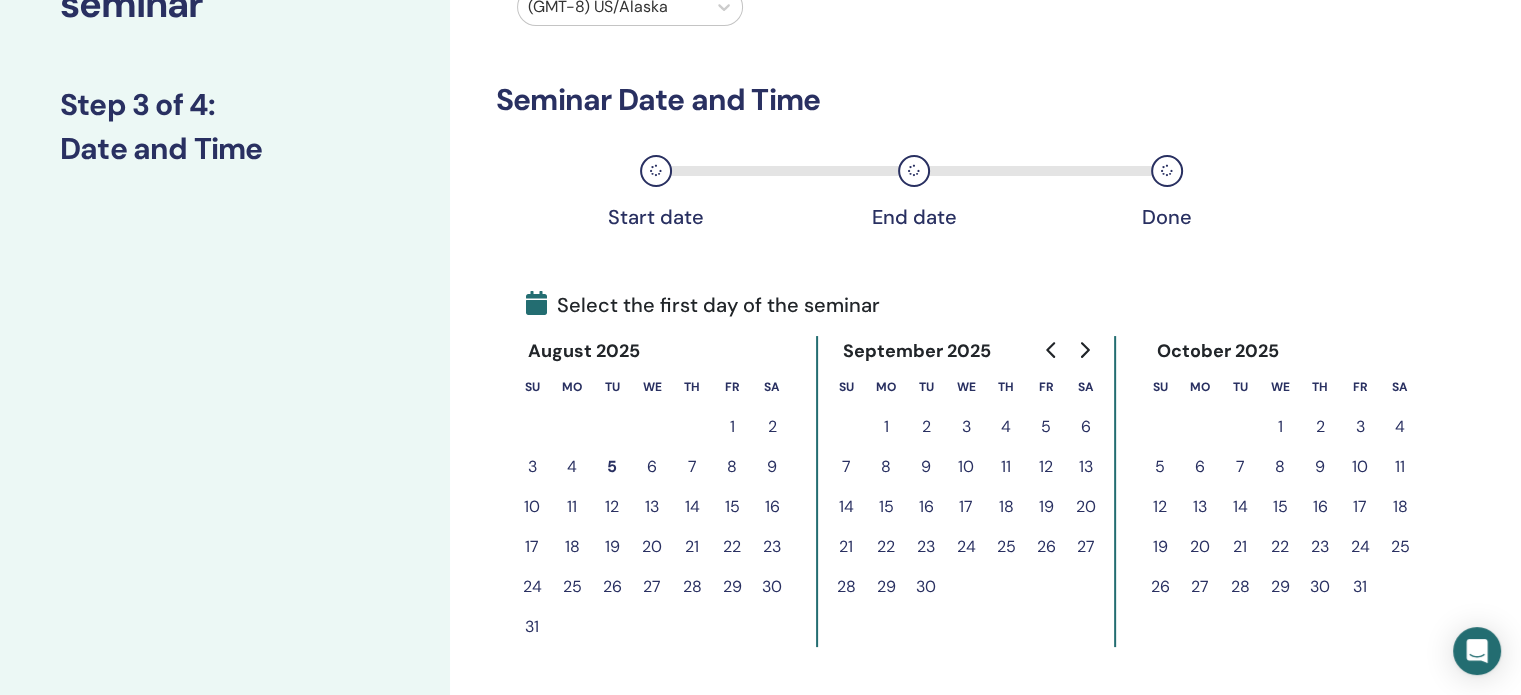 scroll, scrollTop: 308, scrollLeft: 0, axis: vertical 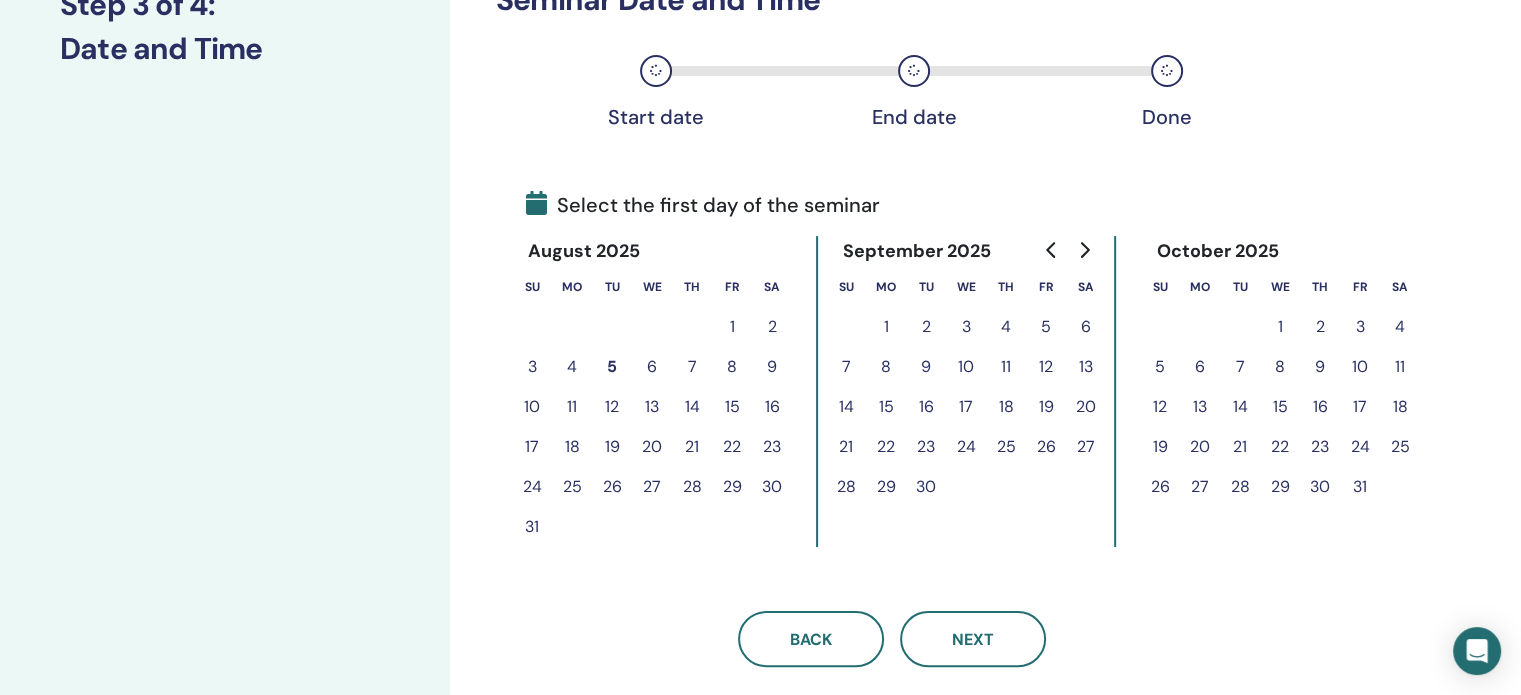 click on "19" at bounding box center (1046, 407) 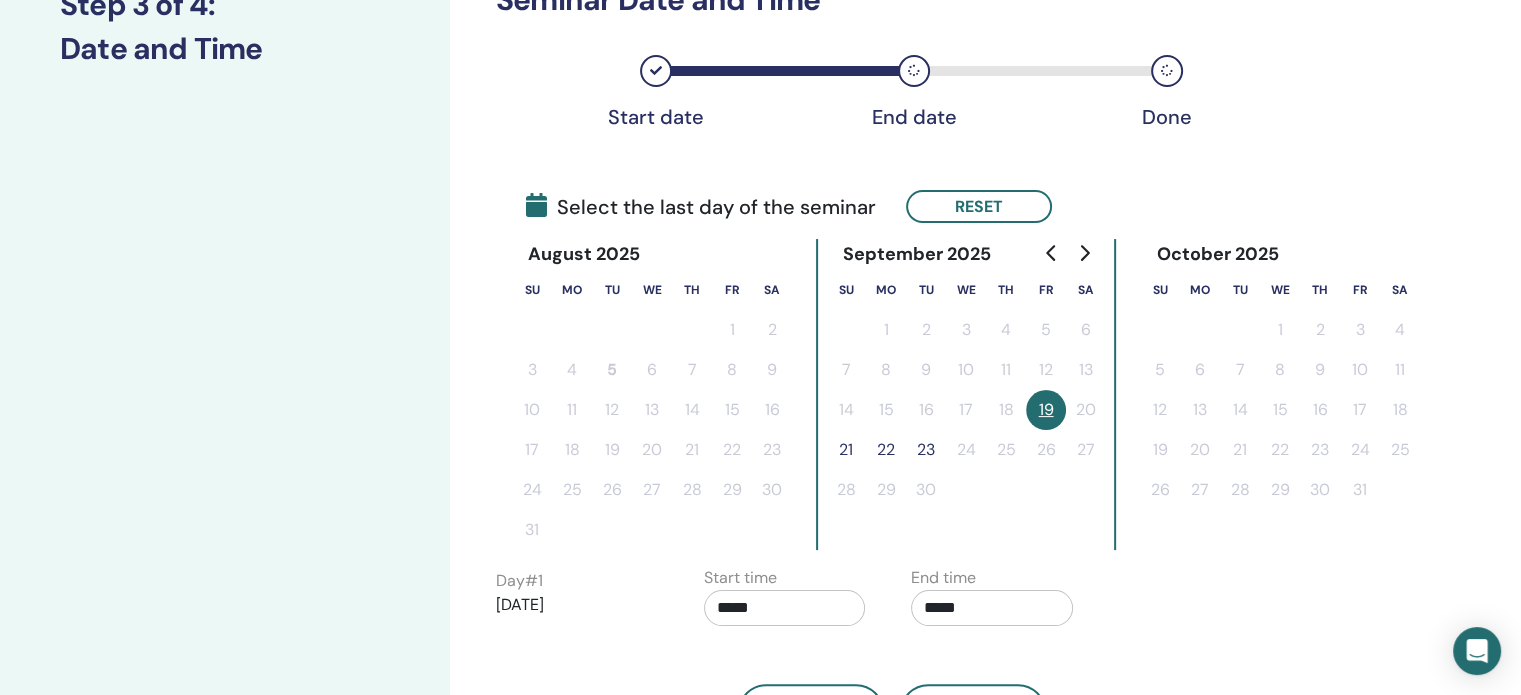 drag, startPoint x: 850, startPoint y: 445, endPoint x: 856, endPoint y: 459, distance: 15.231546 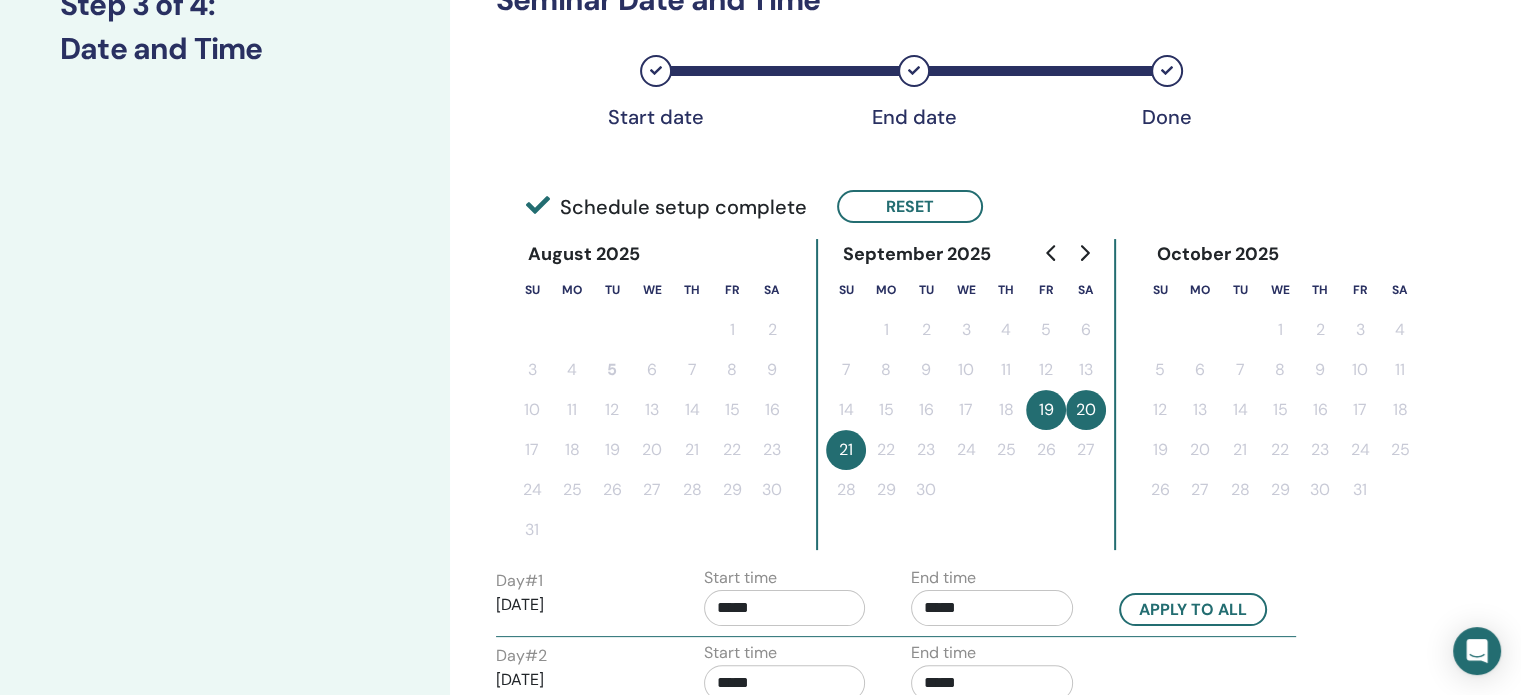scroll, scrollTop: 408, scrollLeft: 0, axis: vertical 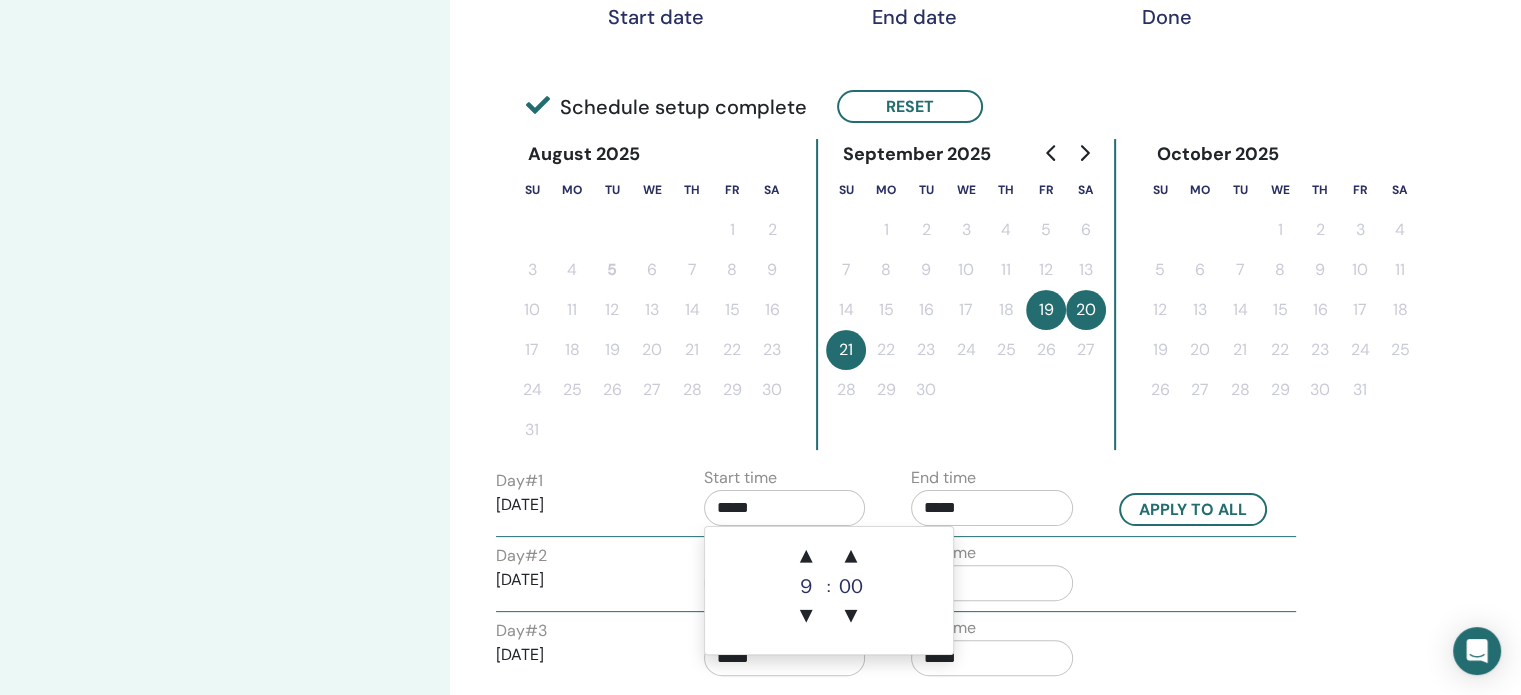 click on "*****" at bounding box center (785, 508) 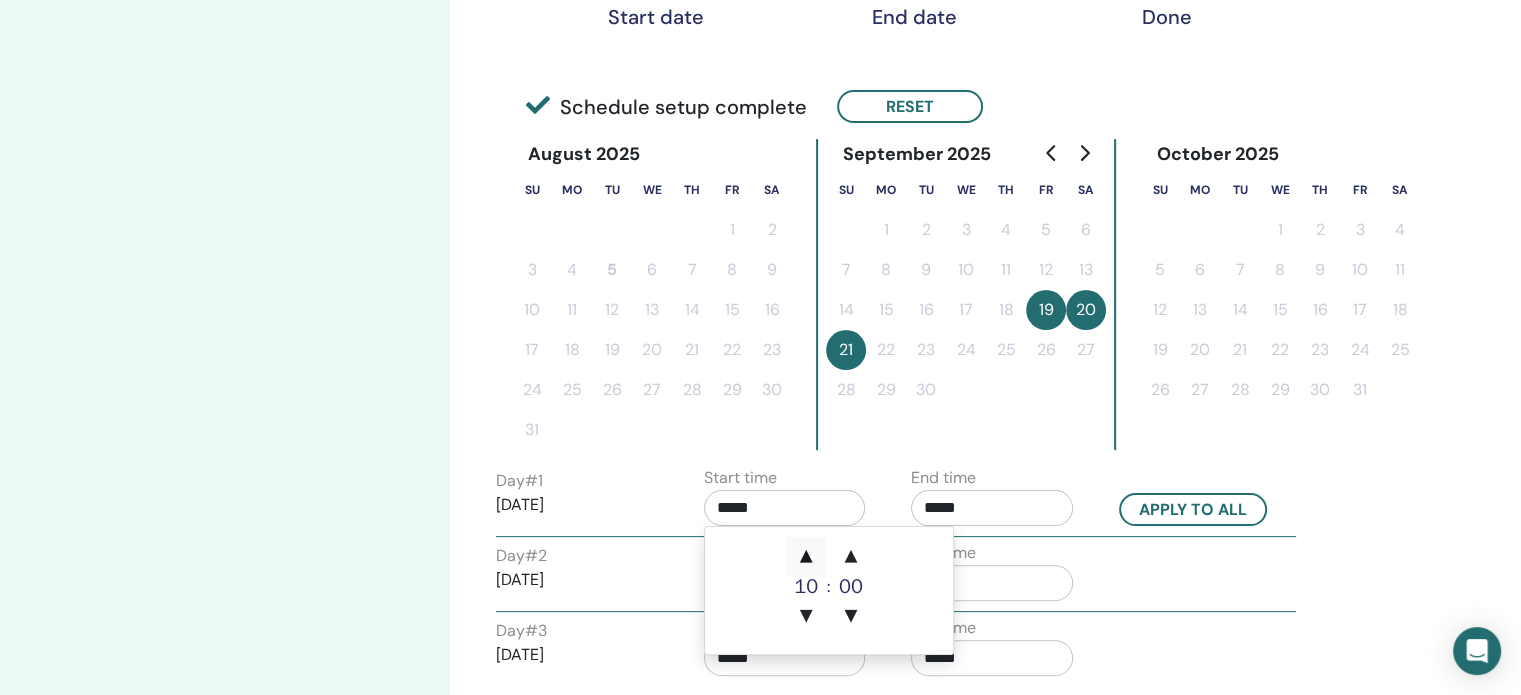 click on "▲" at bounding box center [806, 557] 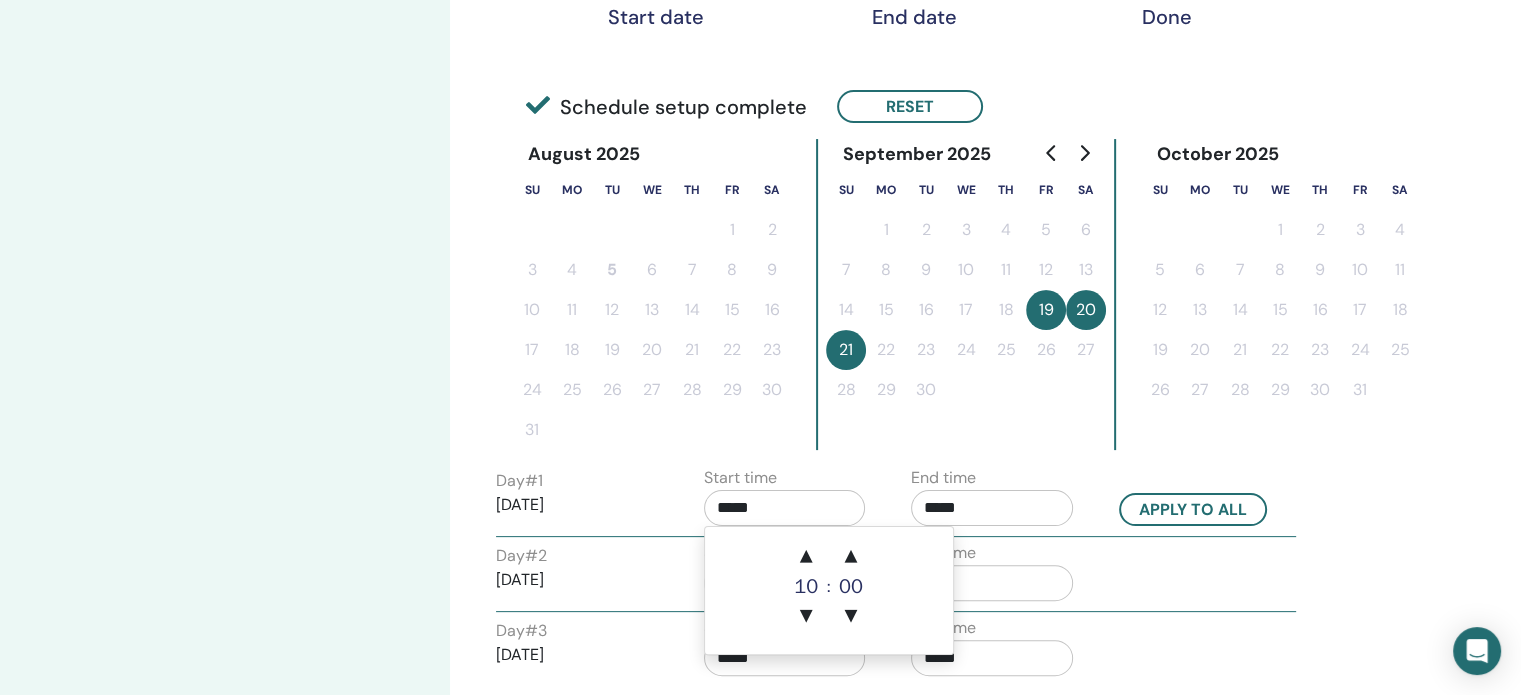 click on "*****" at bounding box center [992, 508] 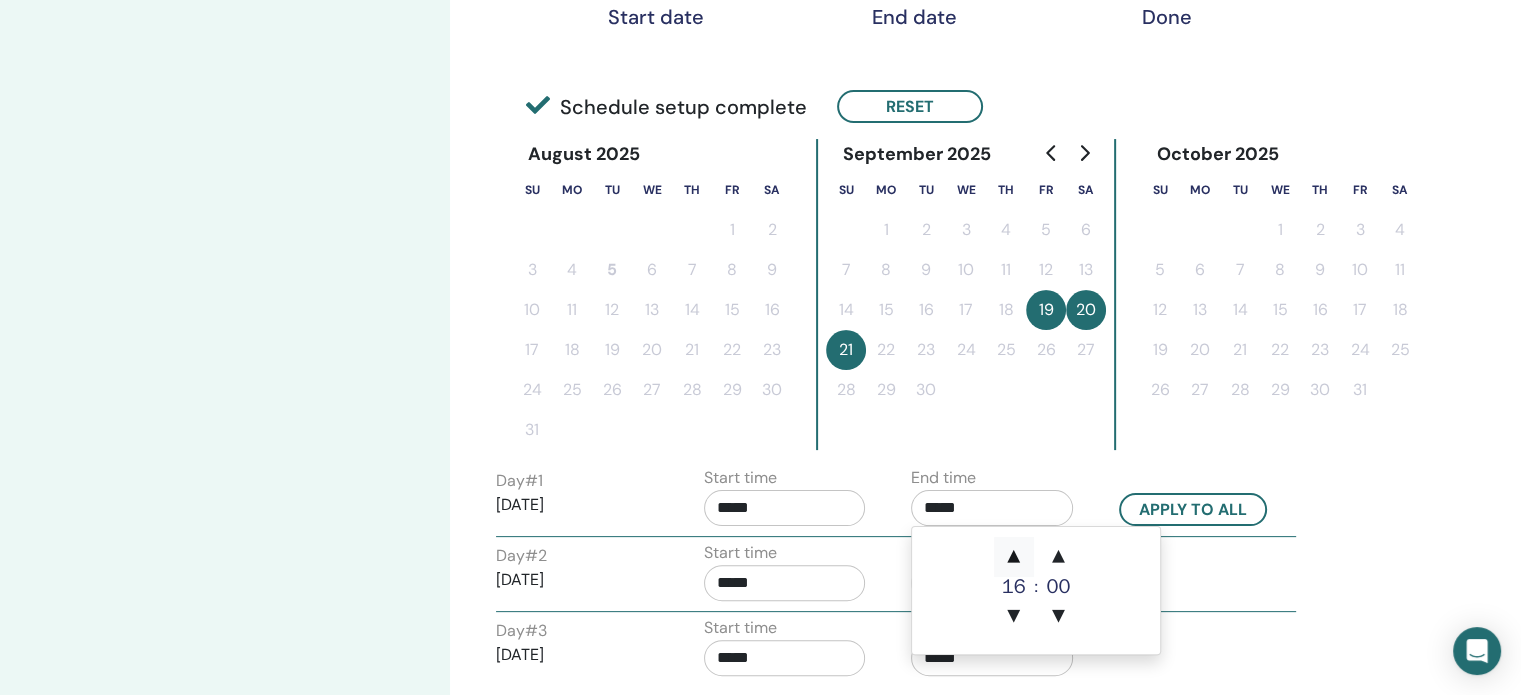 click on "▲" at bounding box center [1014, 557] 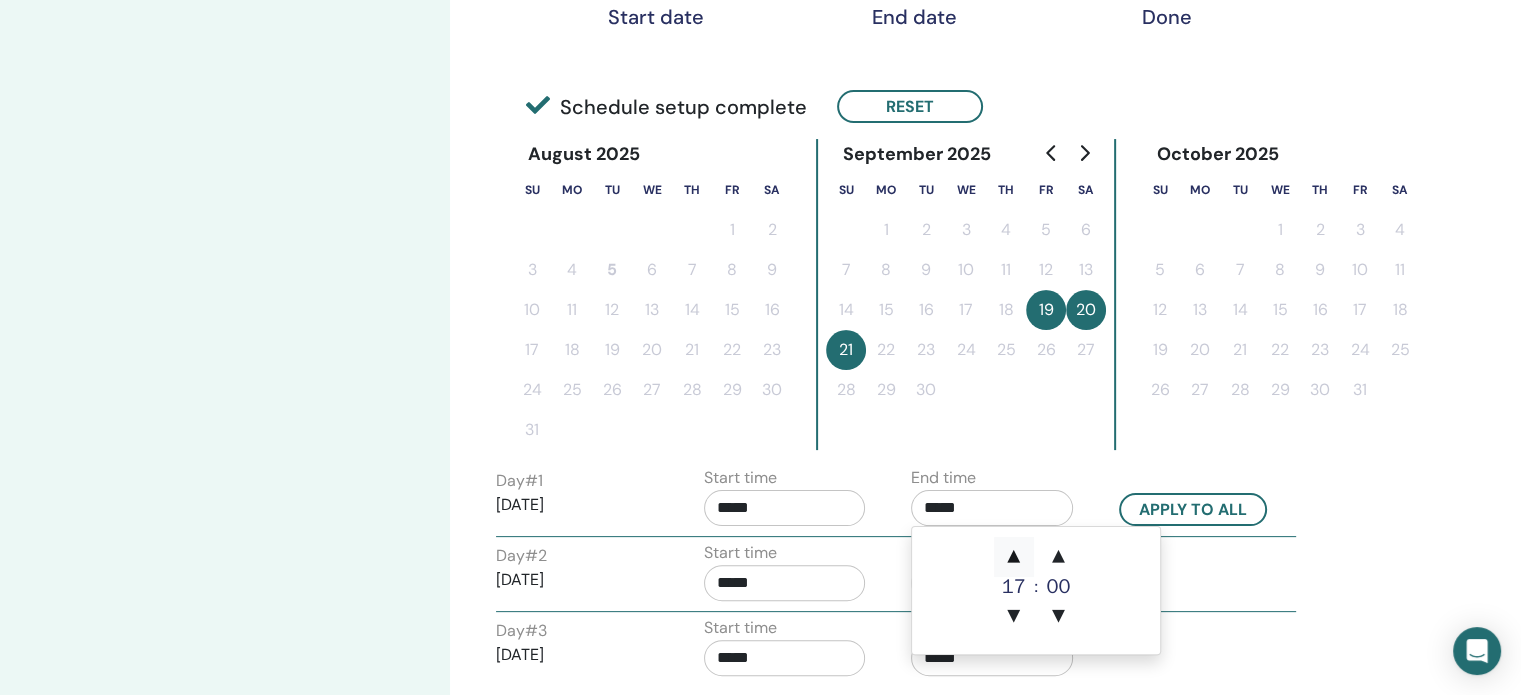 click on "▲" at bounding box center (1014, 557) 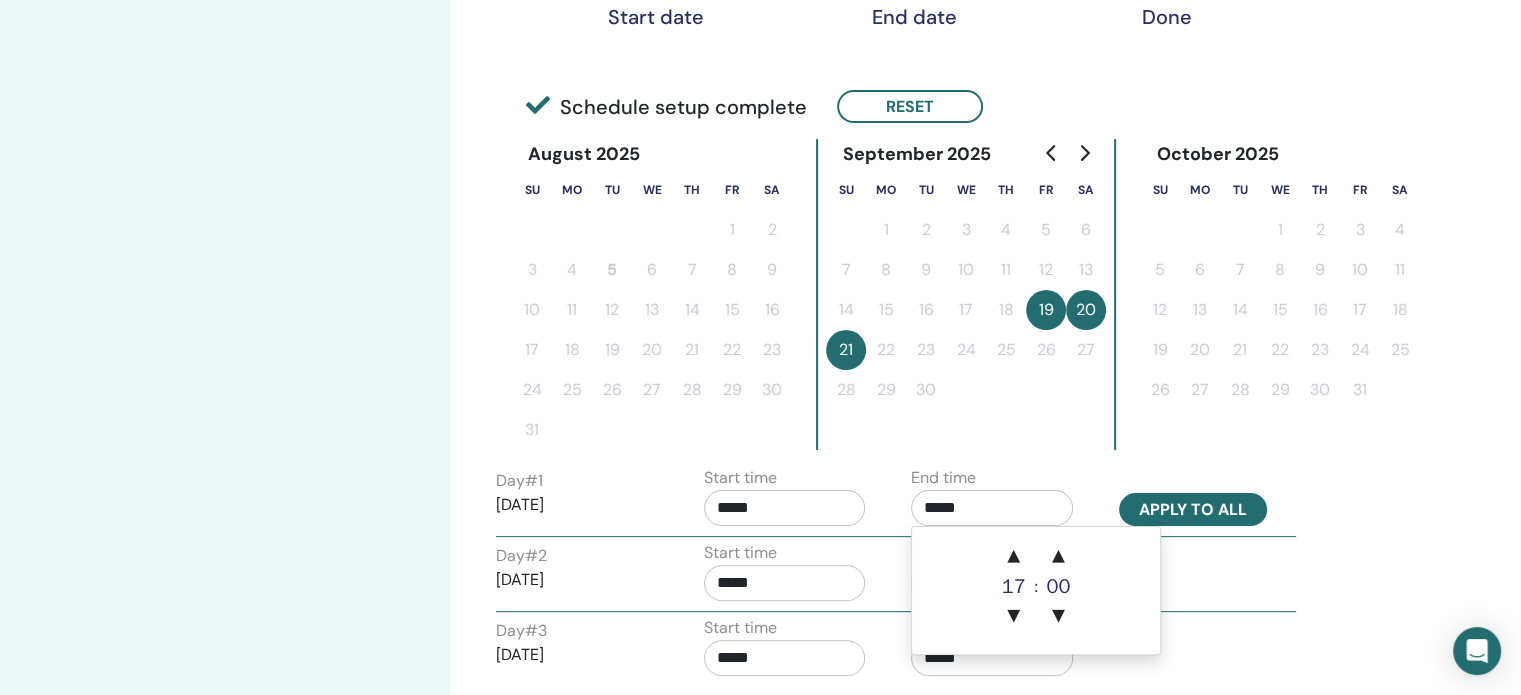 click on "Apply to all" at bounding box center (1193, 509) 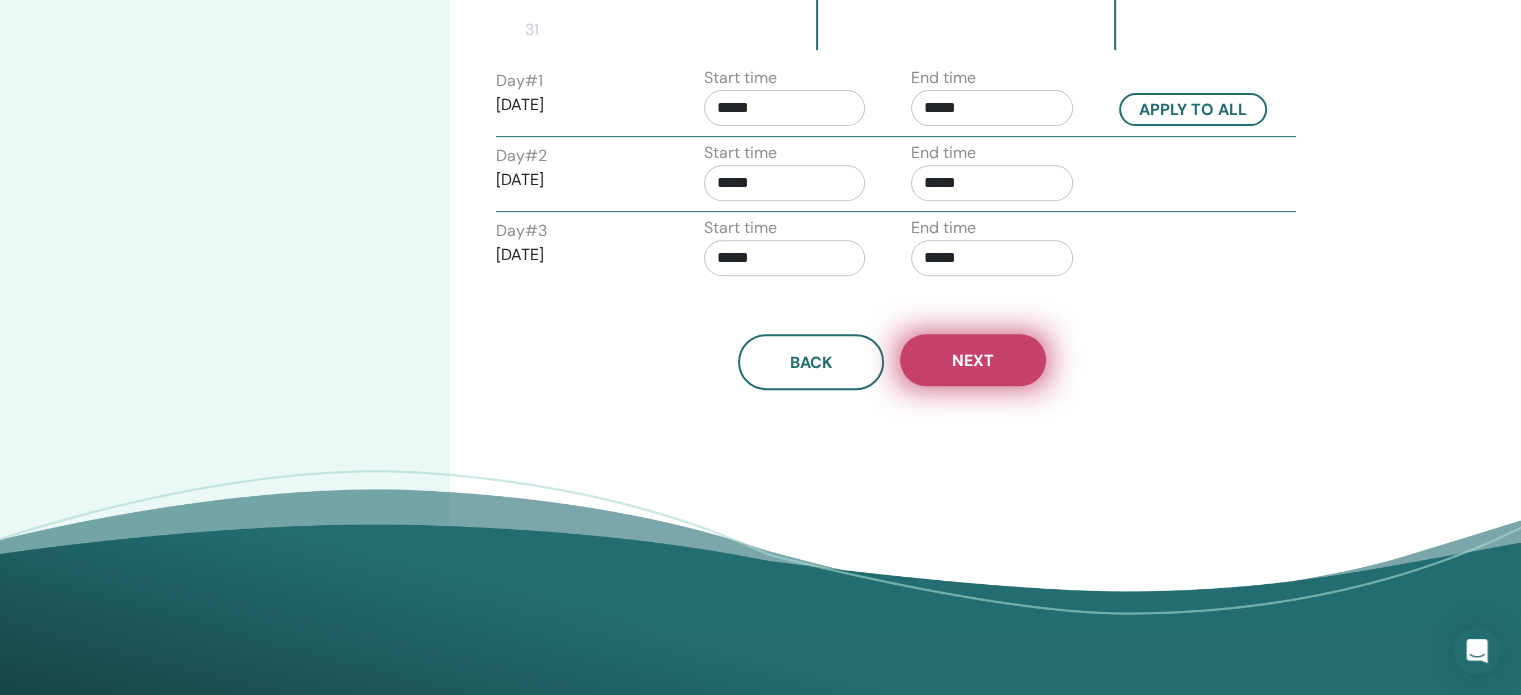 click on "Next" at bounding box center (973, 360) 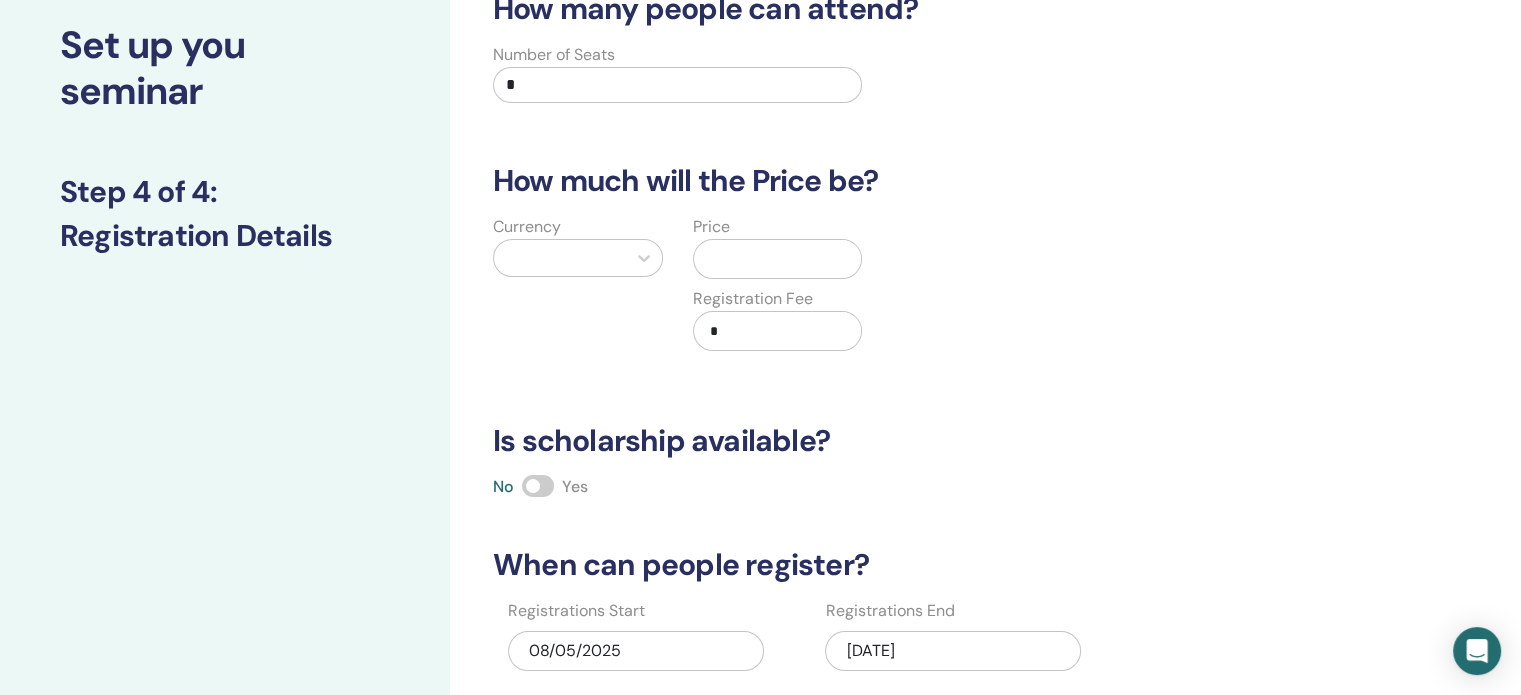 scroll, scrollTop: 108, scrollLeft: 0, axis: vertical 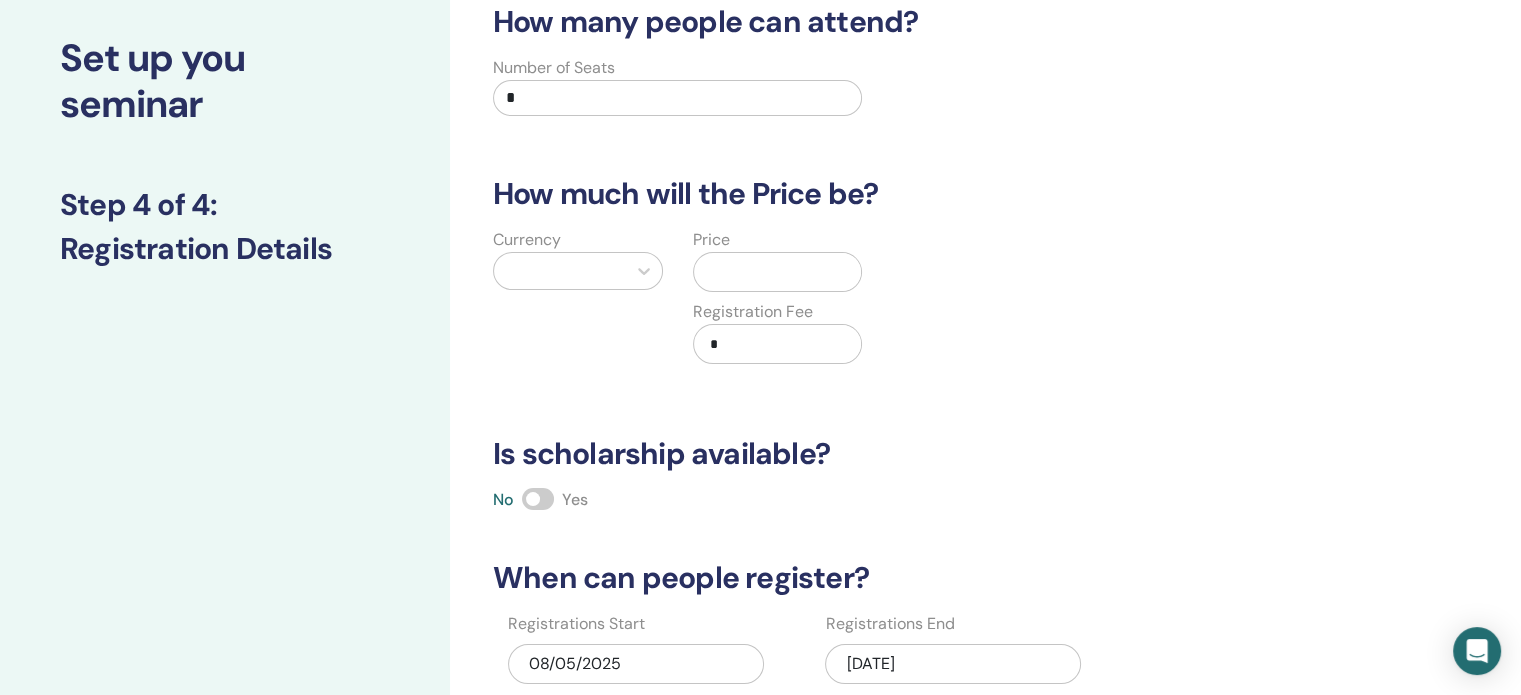 click on "*" at bounding box center [677, 98] 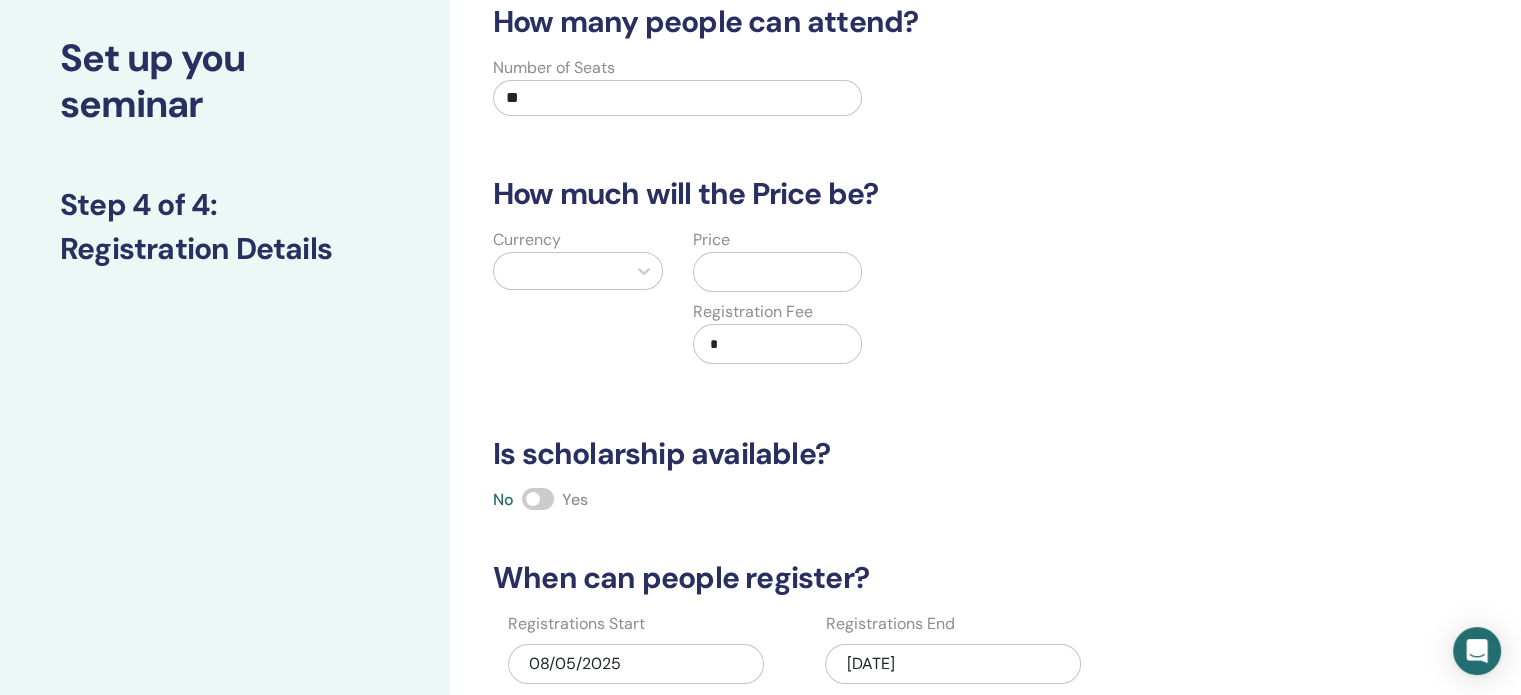 type on "**" 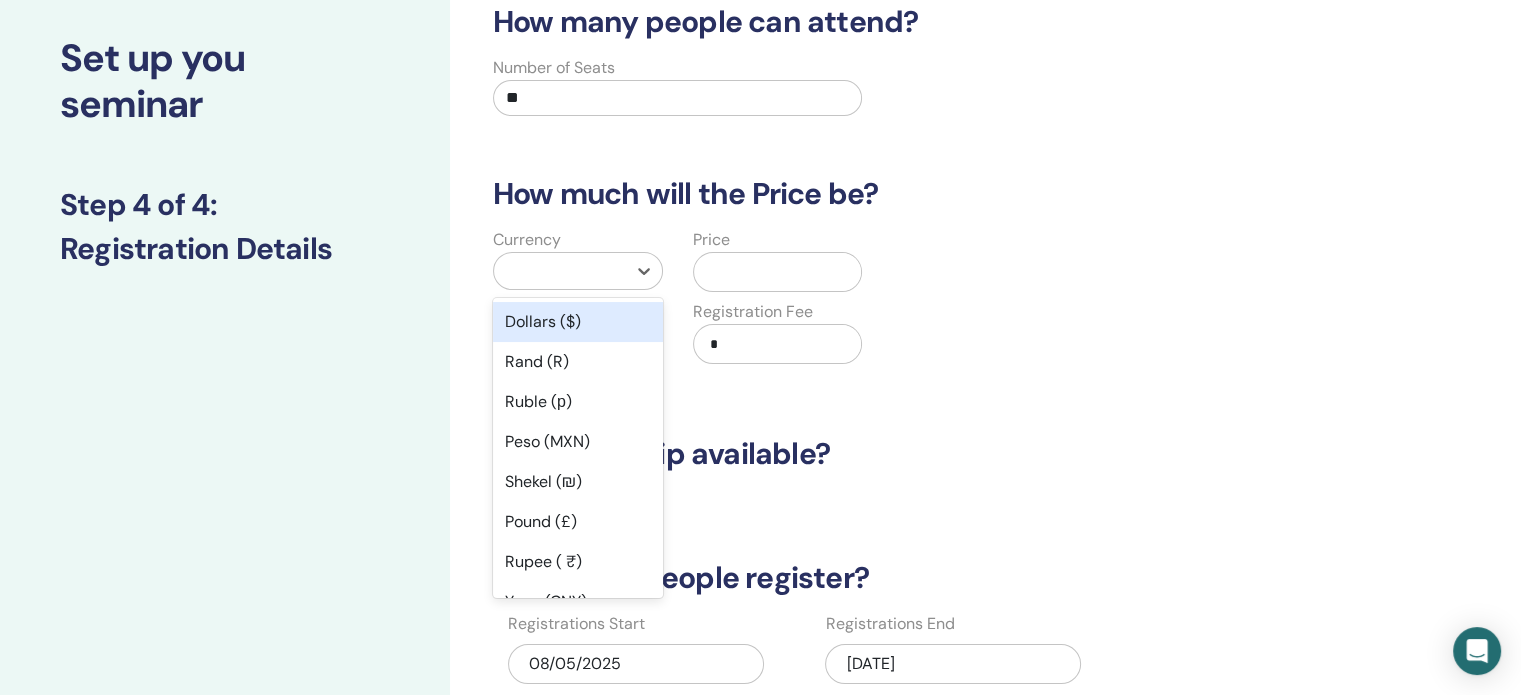 click on "Dollars ($)" at bounding box center [578, 322] 